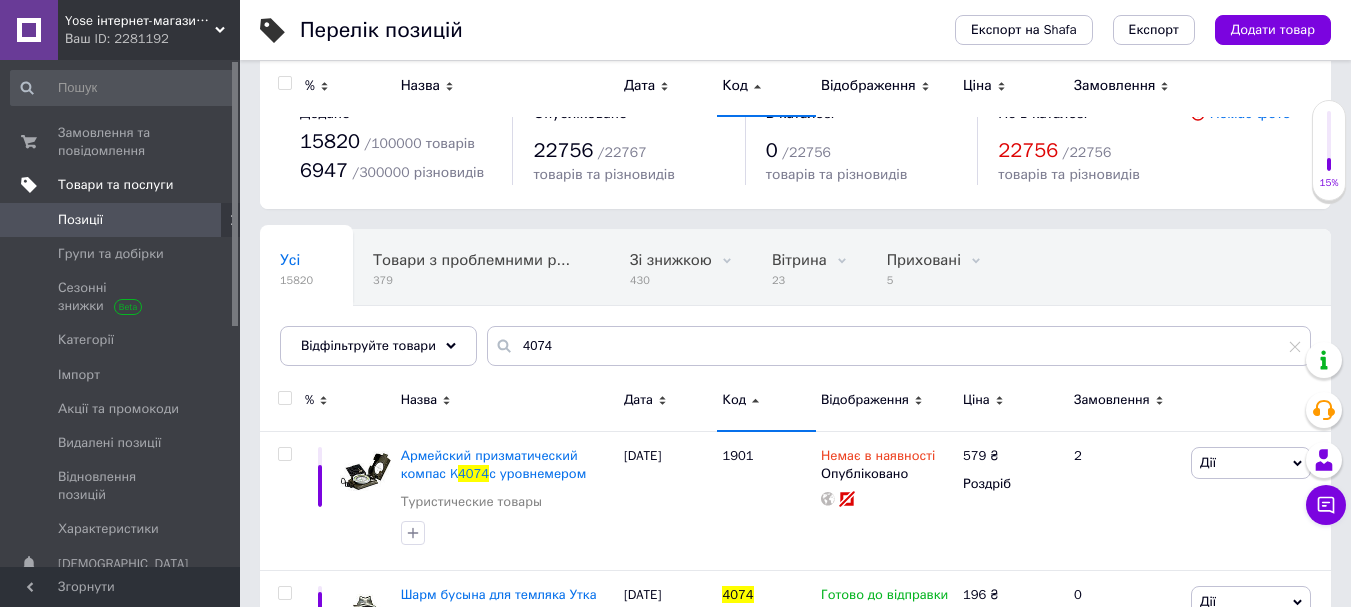 scroll, scrollTop: 200, scrollLeft: 0, axis: vertical 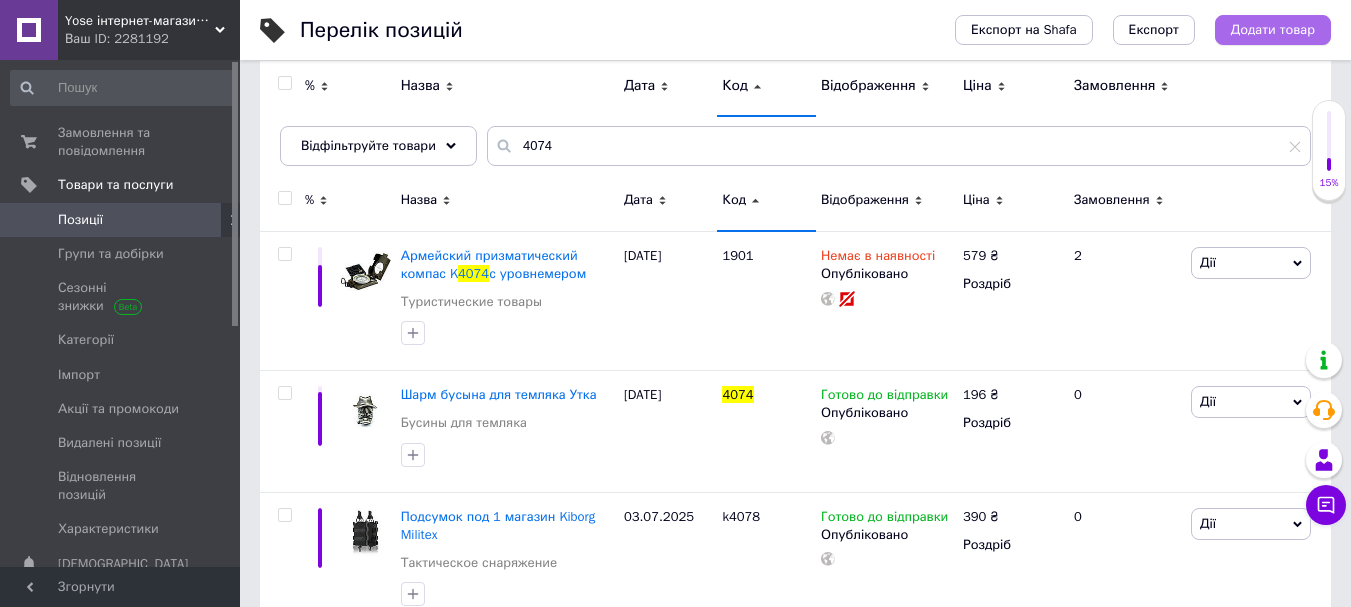 click on "Додати товар" at bounding box center (1273, 30) 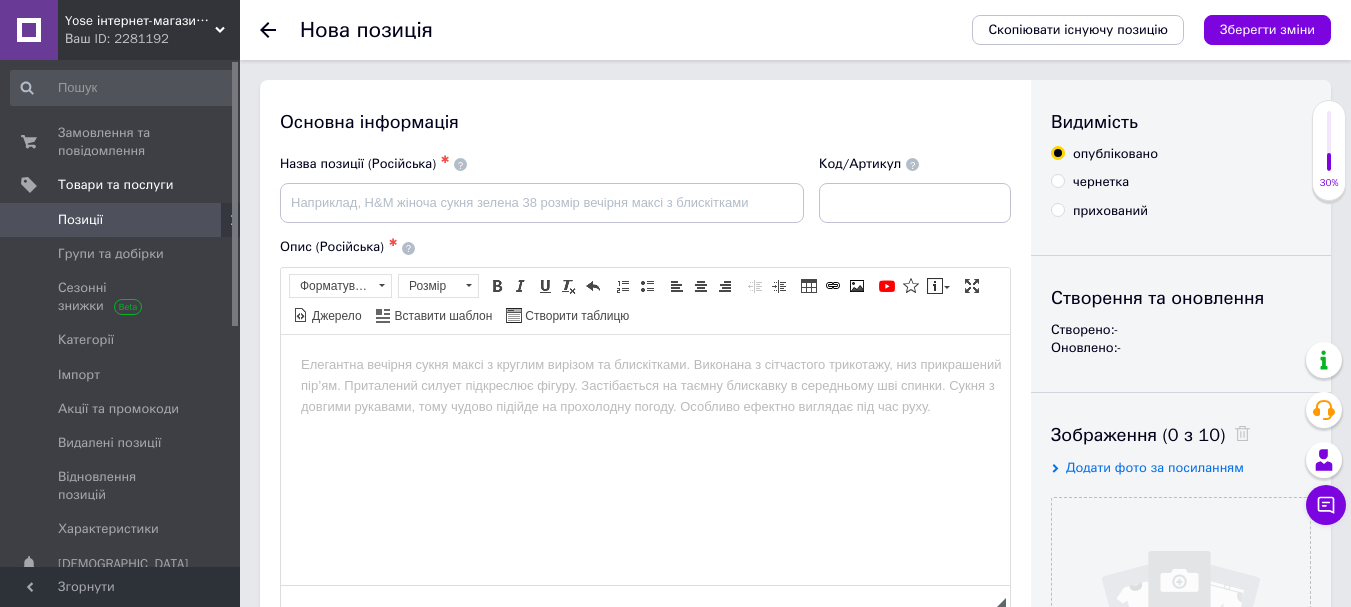 scroll, scrollTop: 0, scrollLeft: 0, axis: both 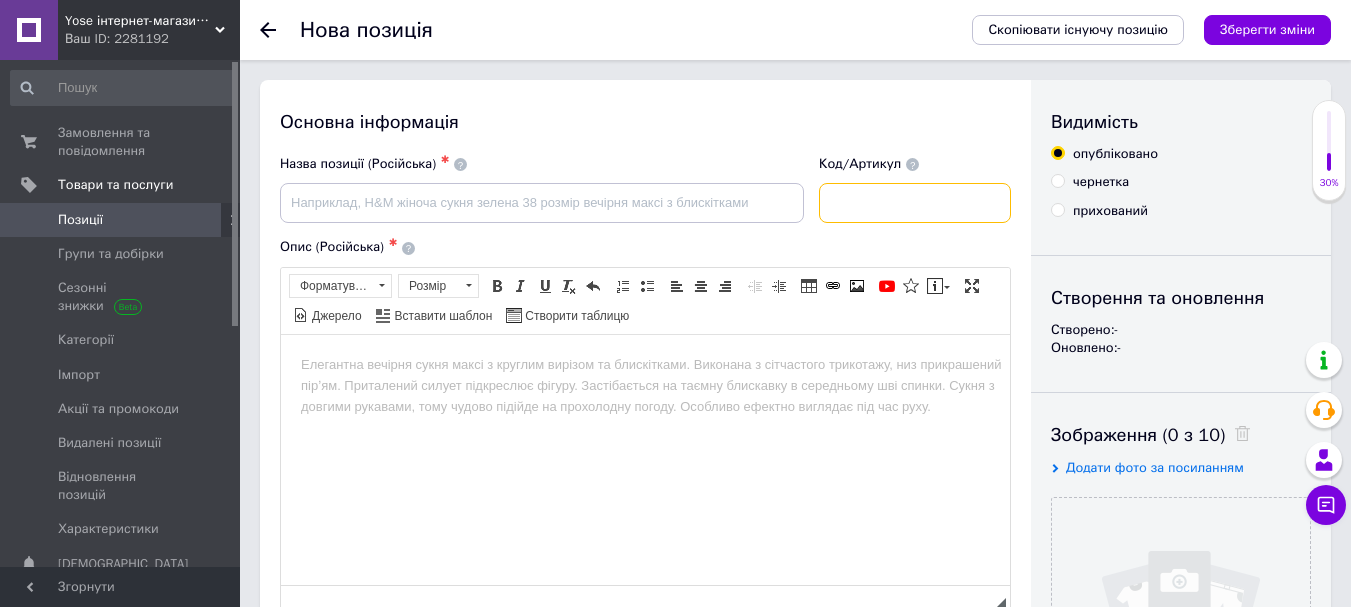 click at bounding box center (915, 203) 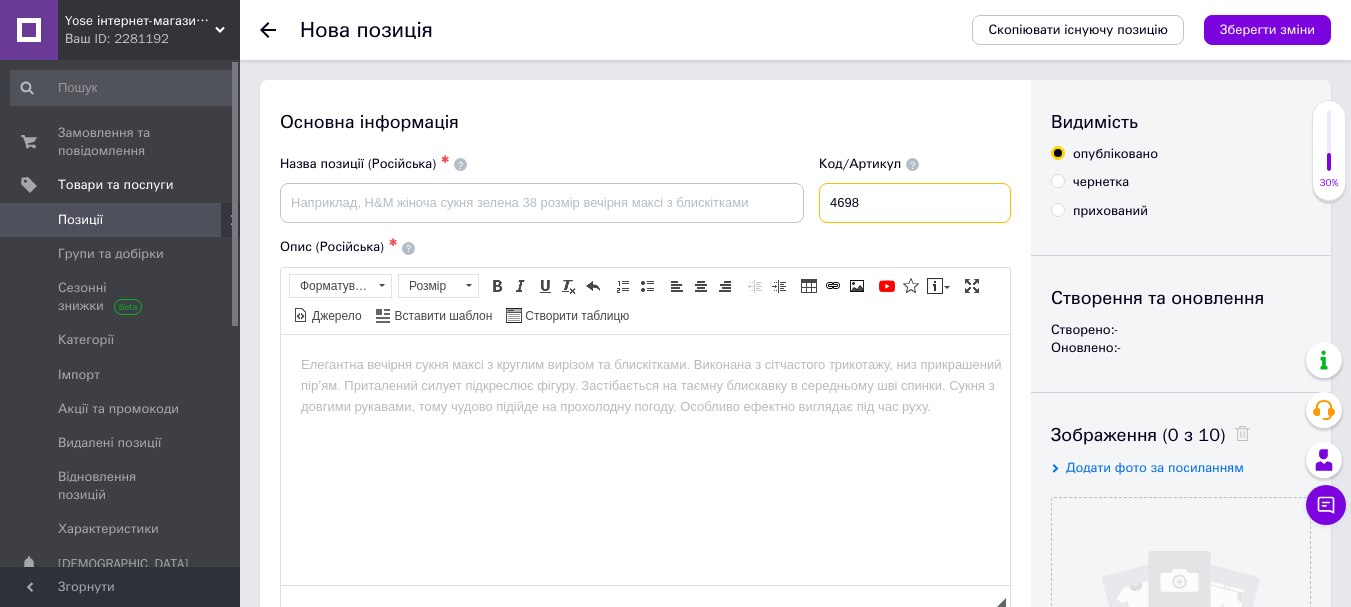 type on "4698" 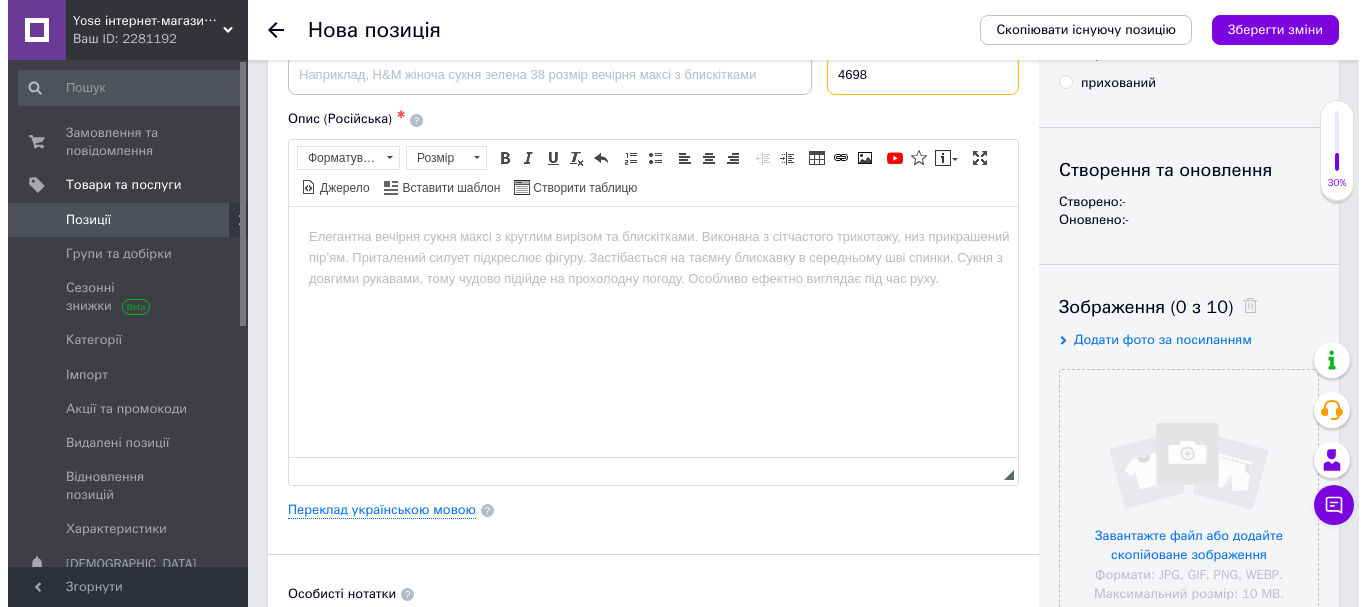 scroll, scrollTop: 200, scrollLeft: 0, axis: vertical 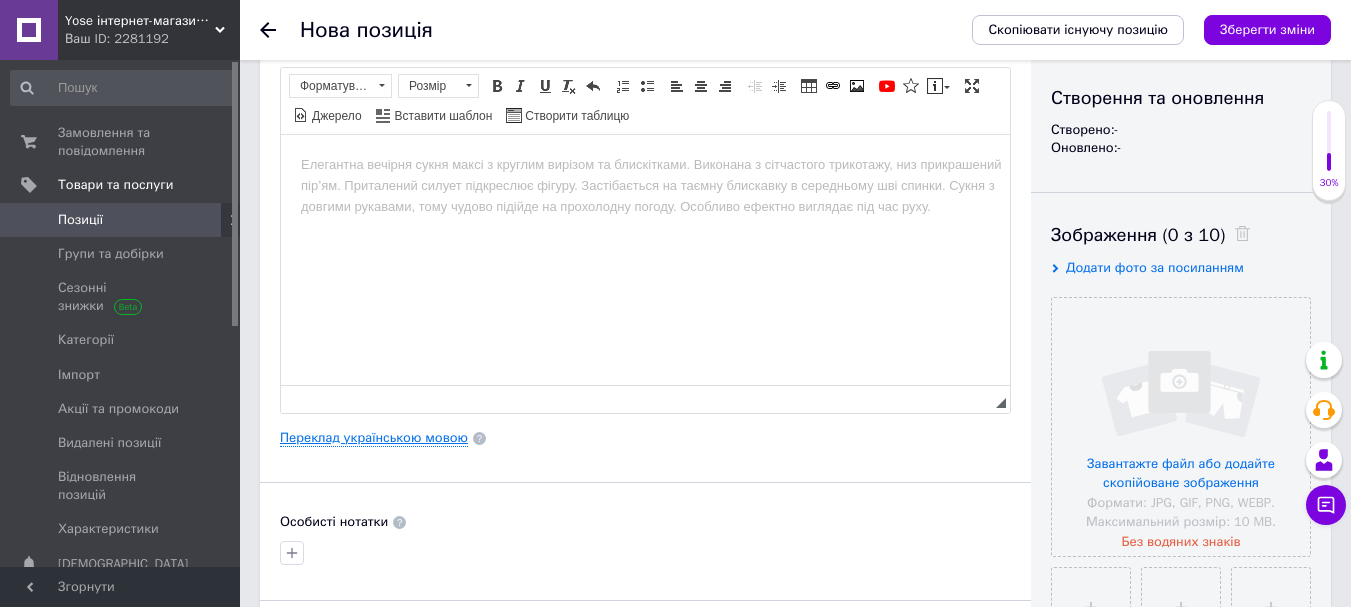 click on "Переклад українською мовою" at bounding box center (374, 438) 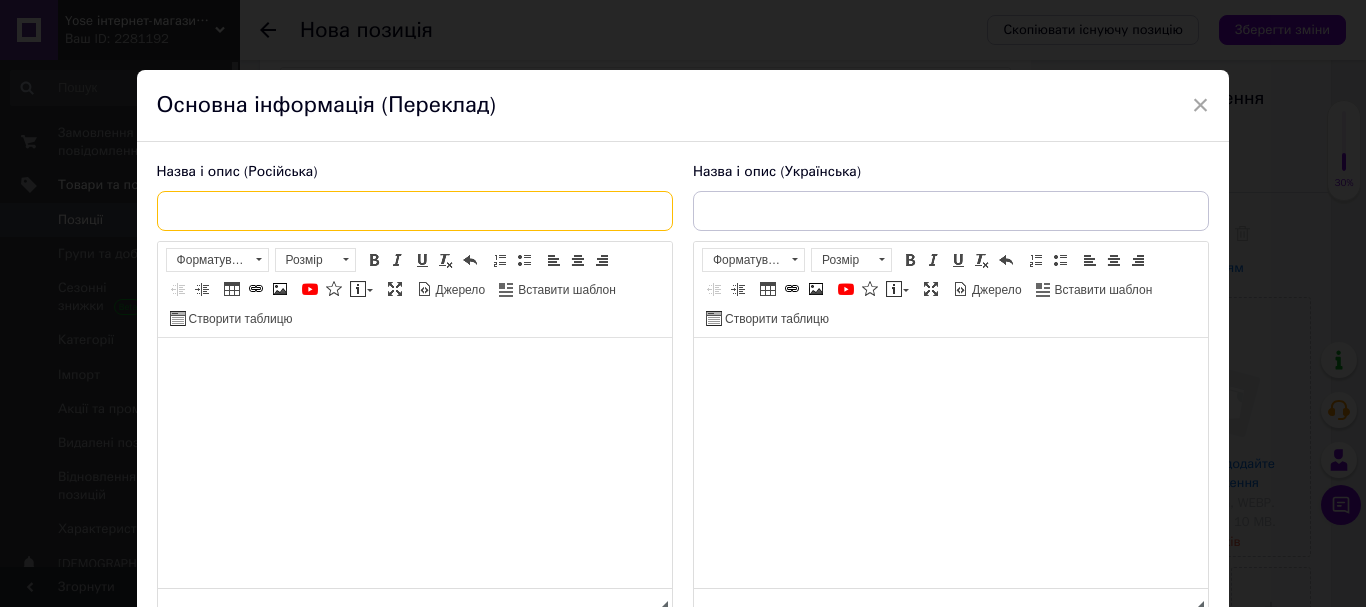 click at bounding box center [415, 211] 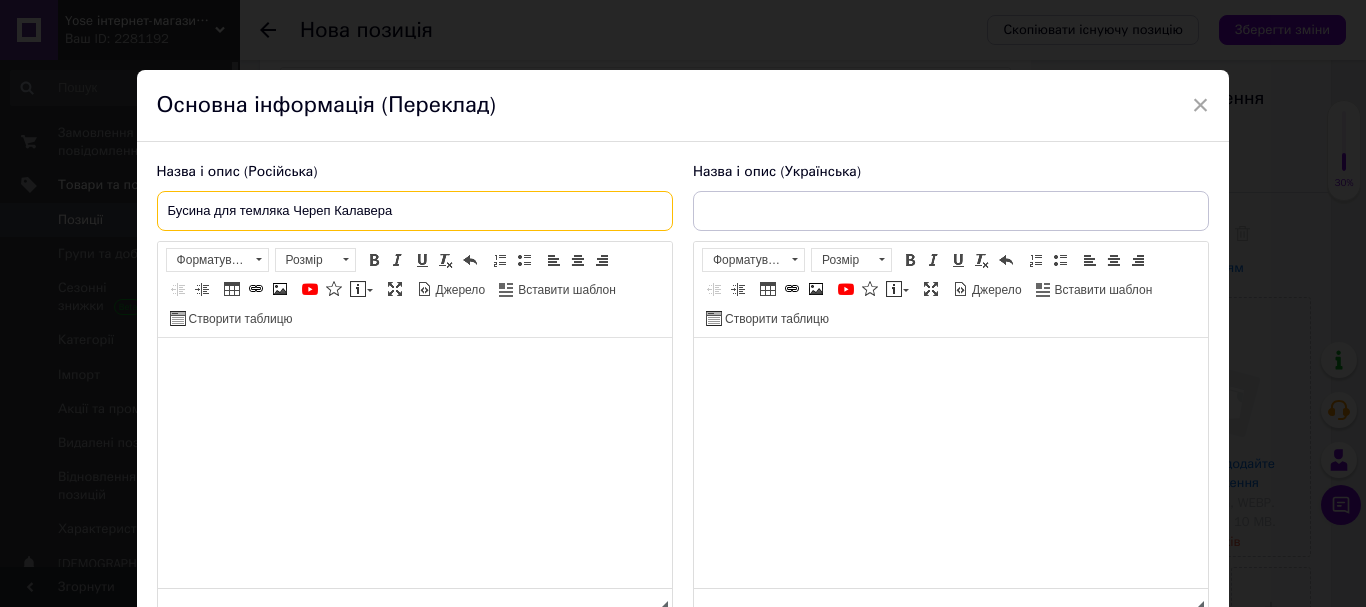 type on "Бусина для темляка Череп Калавера" 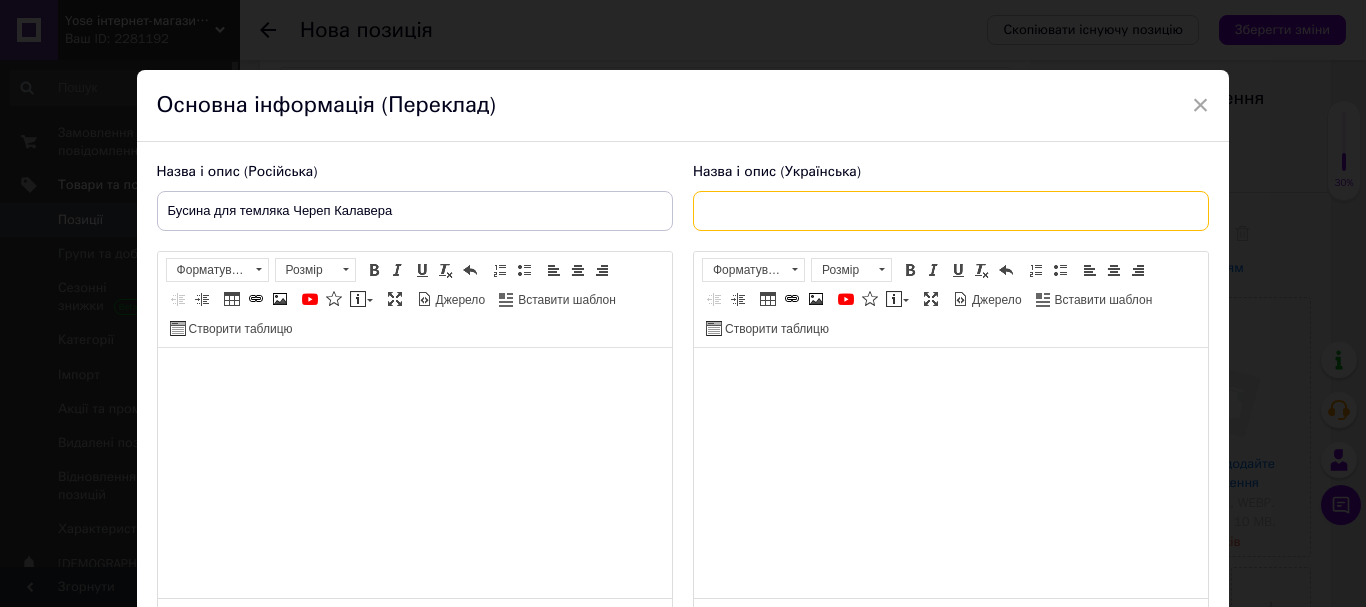 click at bounding box center [951, 211] 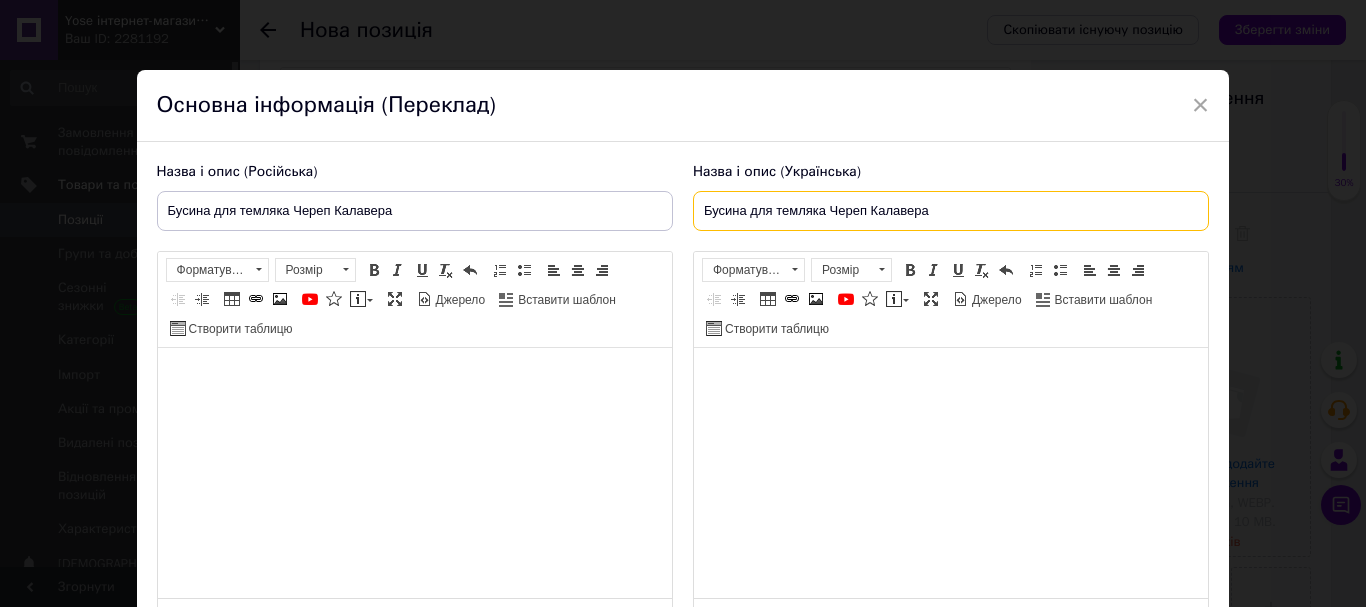 type on "Бусина для темляка Череп Калавера" 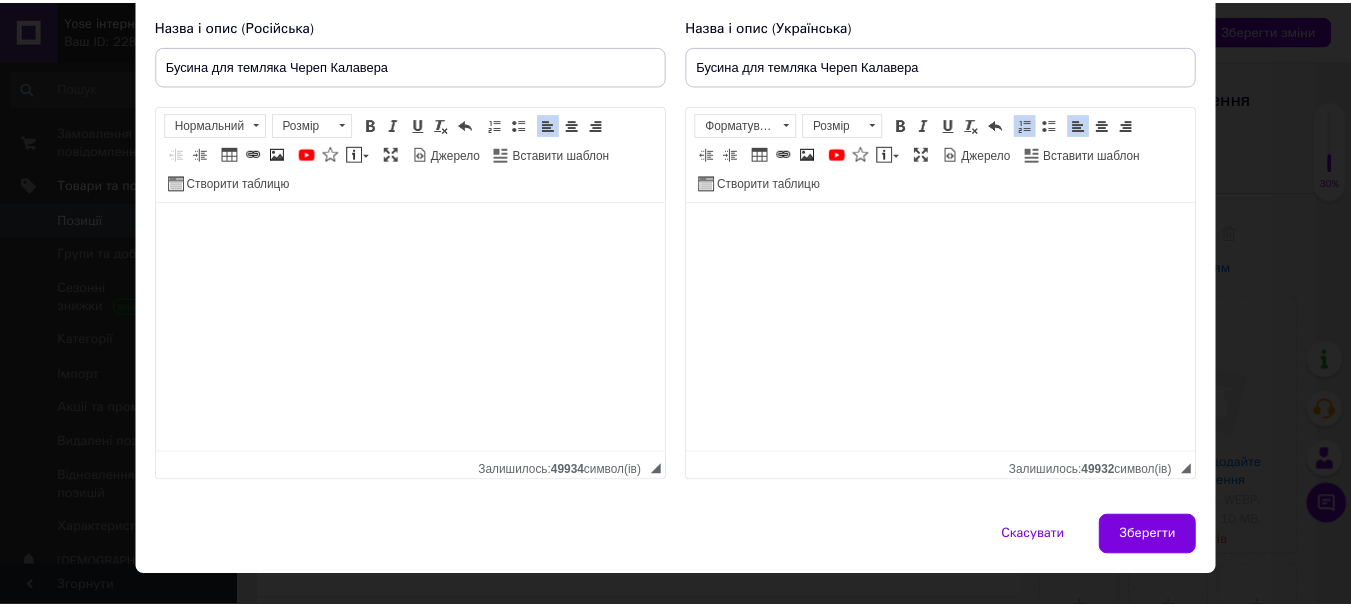 scroll, scrollTop: 185, scrollLeft: 0, axis: vertical 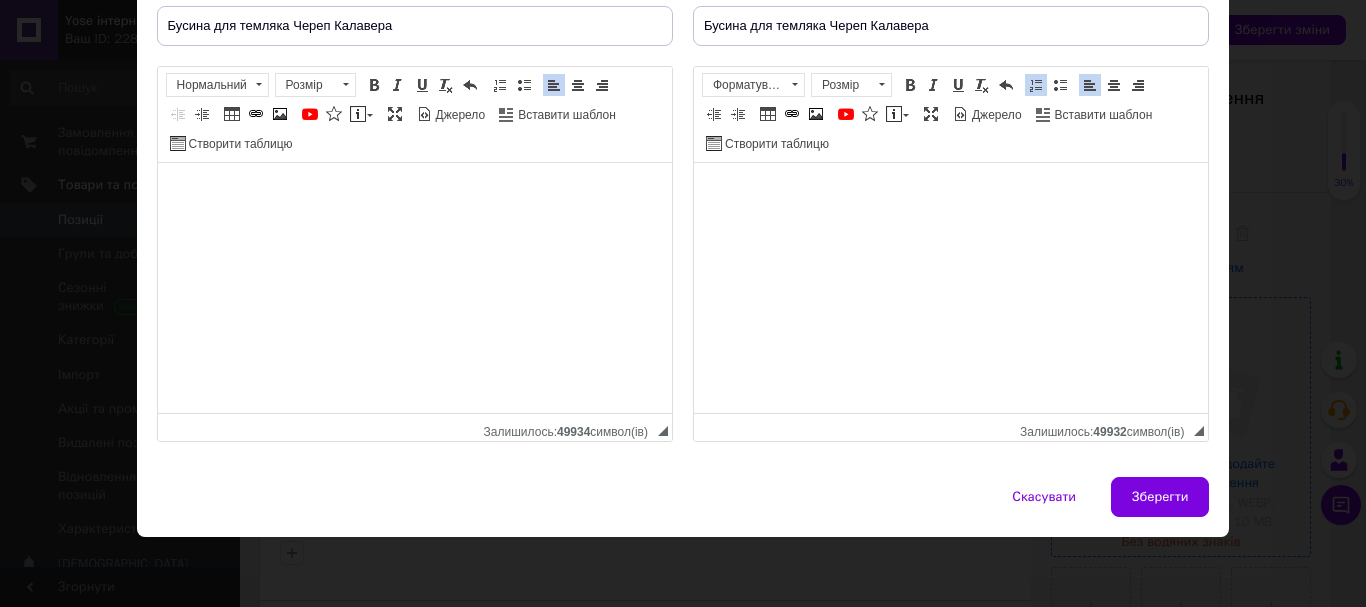click on "Зберегти" at bounding box center (1160, 497) 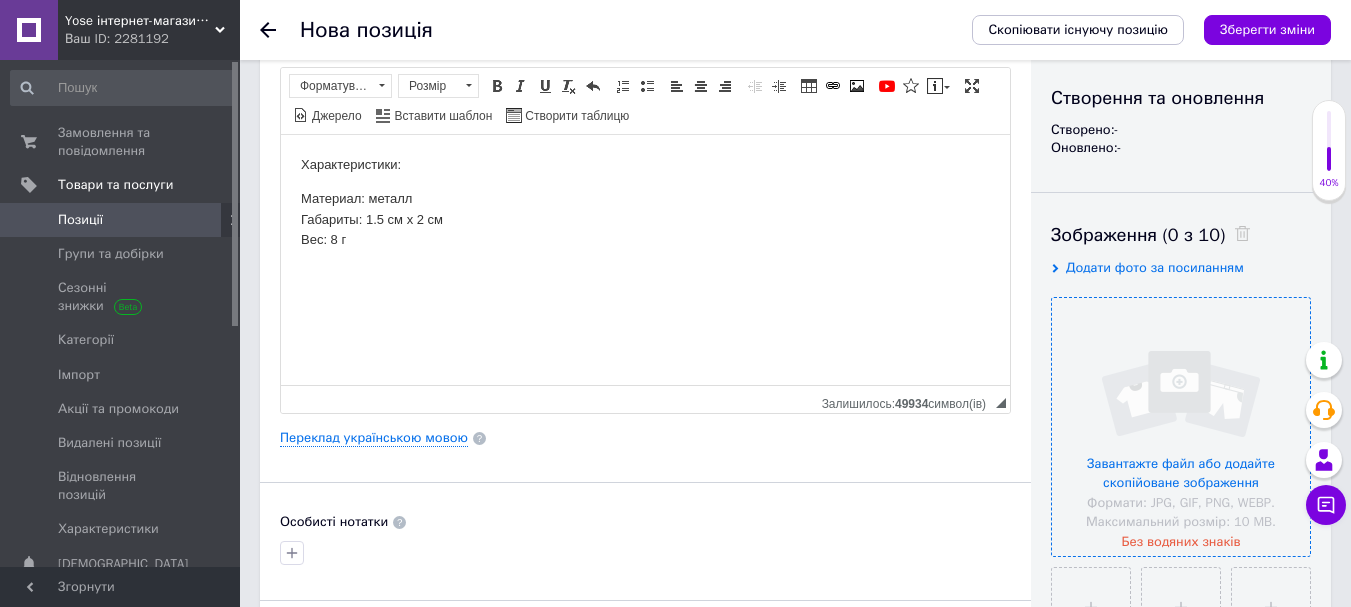click at bounding box center (1181, 427) 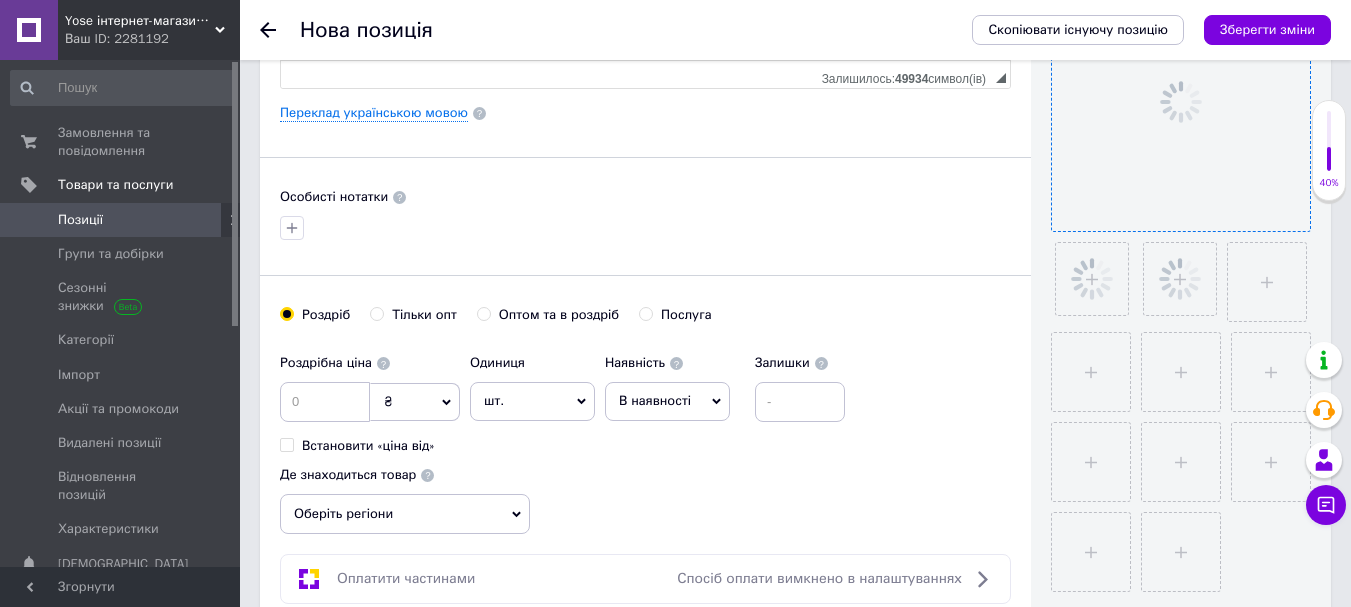 scroll, scrollTop: 600, scrollLeft: 0, axis: vertical 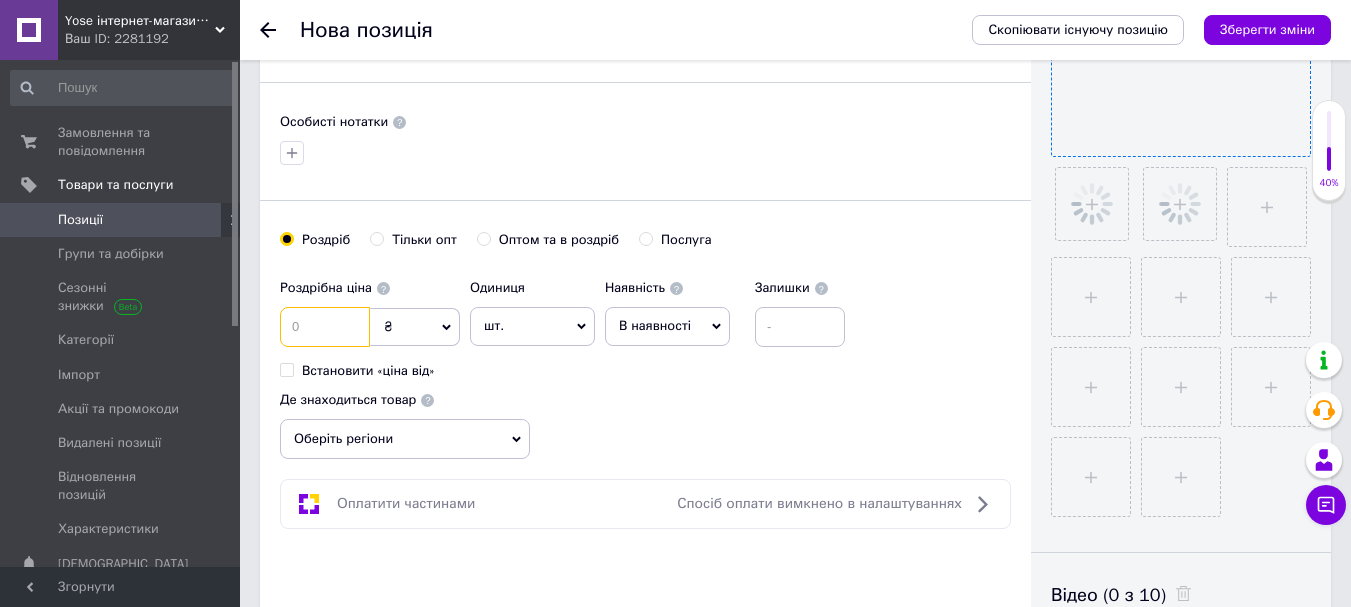 click at bounding box center (325, 327) 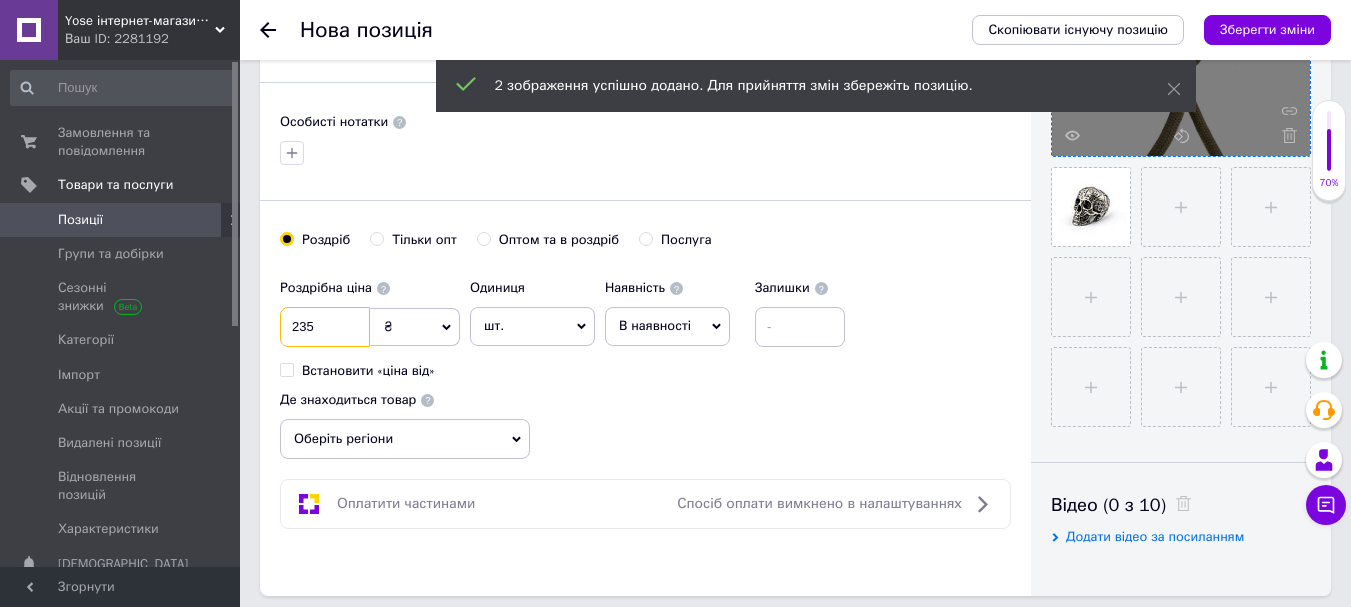 type on "235" 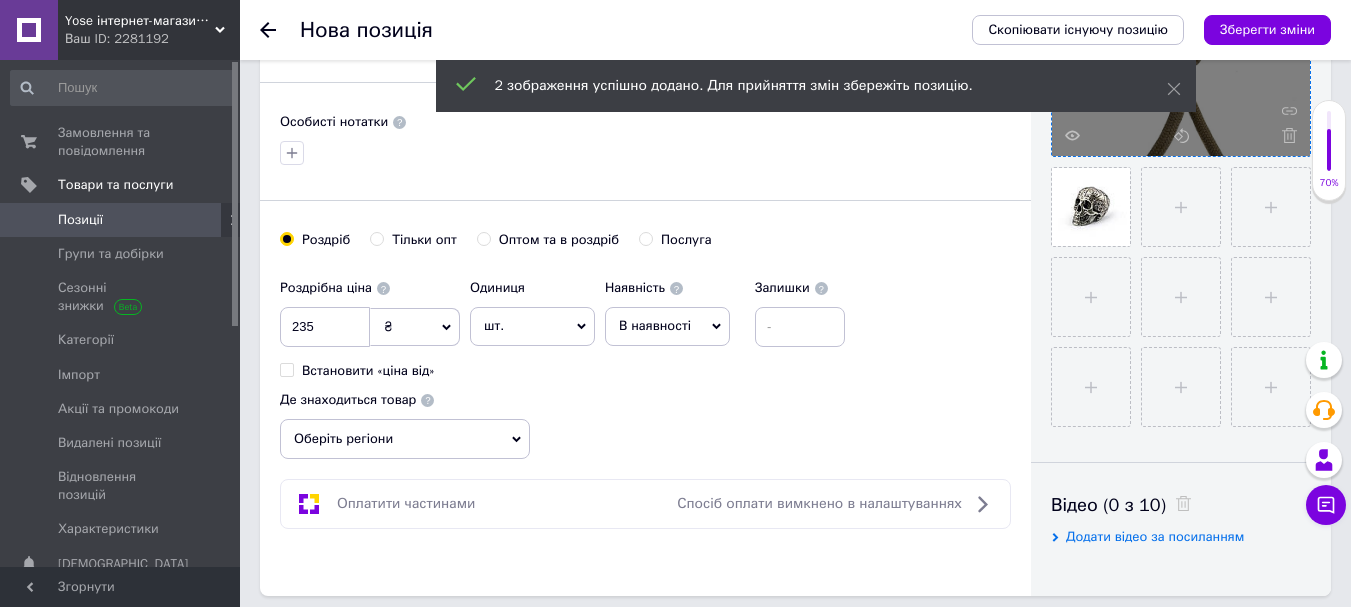 click on "В наявності" at bounding box center (667, 326) 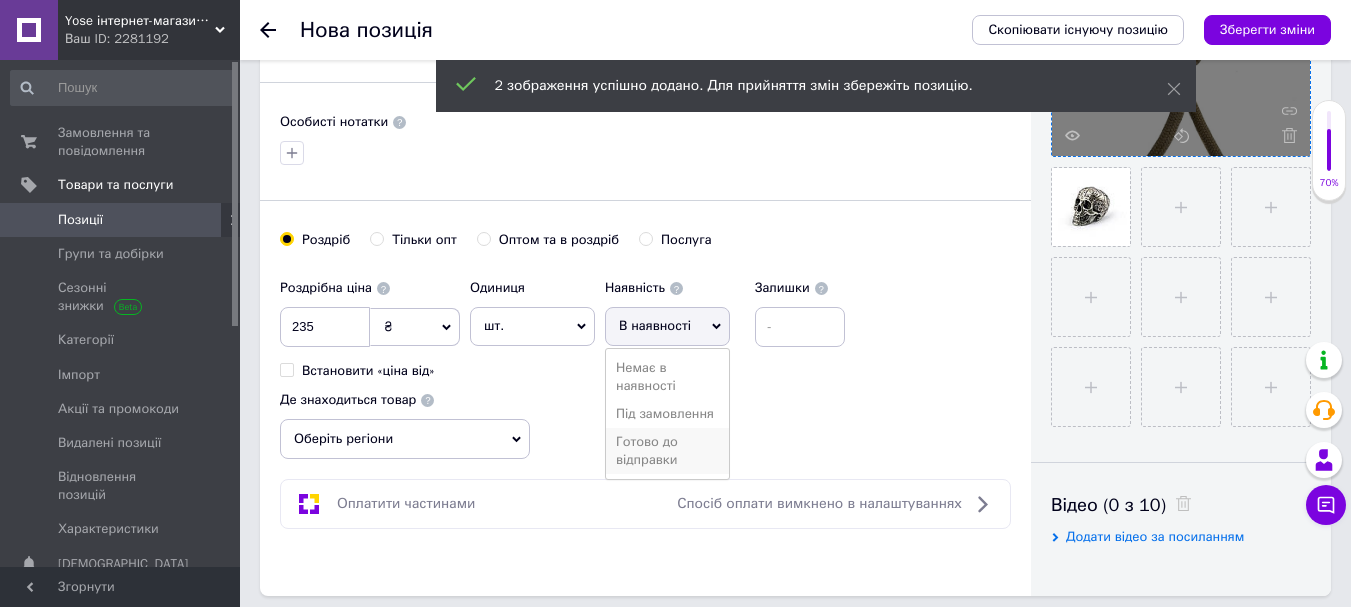 click on "Готово до відправки" at bounding box center (667, 451) 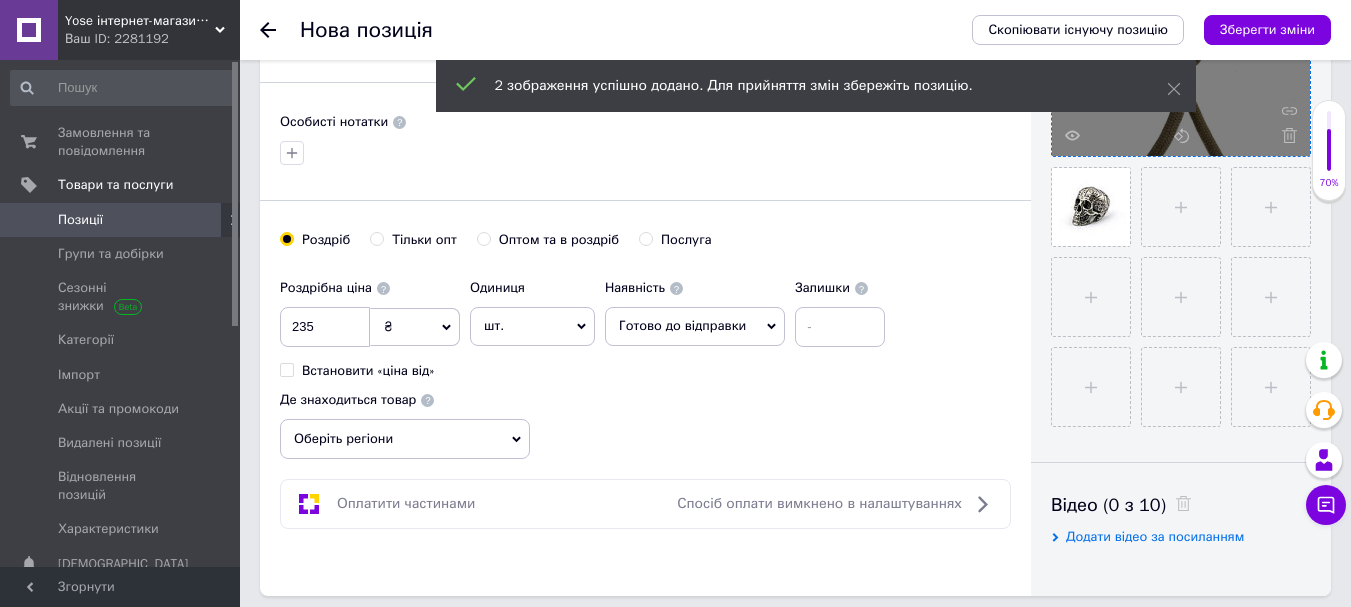 click on "Роздрібна ціна 235 ₴ $ EUR CHF GBP ¥ PLN ₸ MDL HUF KGS CNY TRY KRW lei Встановити «ціна від» Одиниця шт. Популярне комплект упаковка кв.м пара м кг пог.м послуга т а автоцистерна ампула б балон банка блістер бобіна бочка [PERSON_NAME] бухта в ват виїзд відро г г га година гр/кв.м гігакалорія д дав два місяці день доба доза є єврокуб з зміна к кВт каністра карат кв.дм кв.м кв.см кв.фут квартал кг кг/кв.м км колесо комплект коробка куб.дм куб.м л л лист м м мВт мл мм моток місяць мішок н набір номер о об'єкт од. п палетомісце пара партія пач пог.м послуга посівна одиниця птахомісце півроку пігулка" at bounding box center [645, 364] 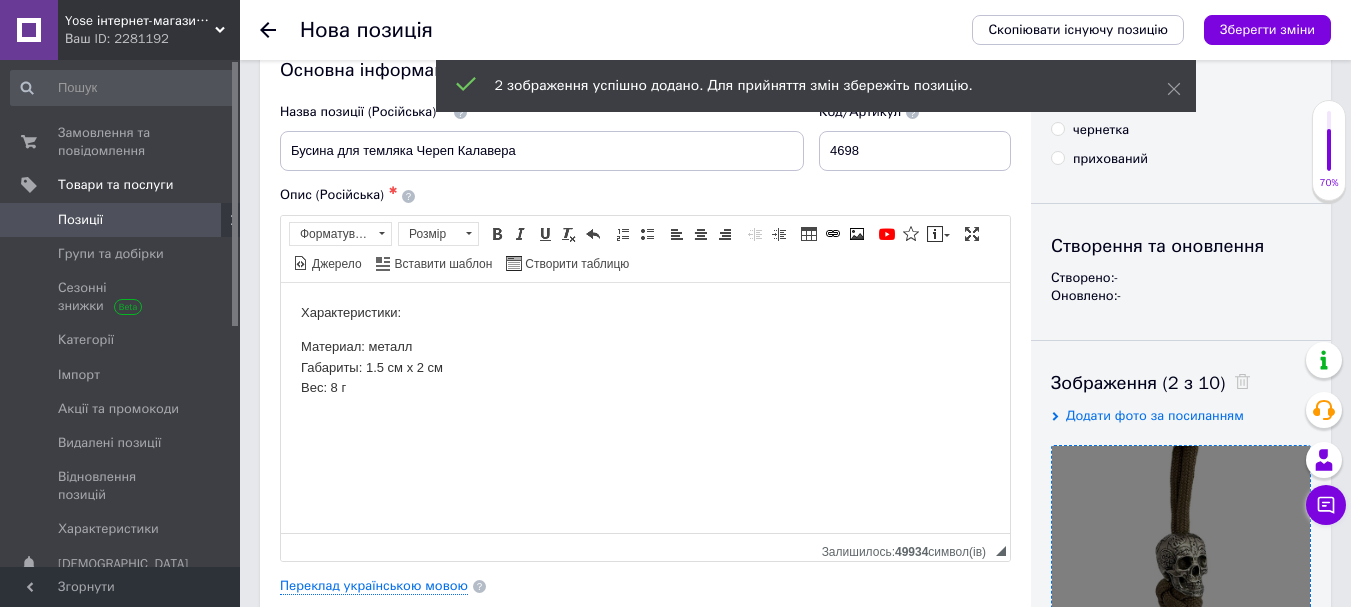 scroll, scrollTop: 0, scrollLeft: 0, axis: both 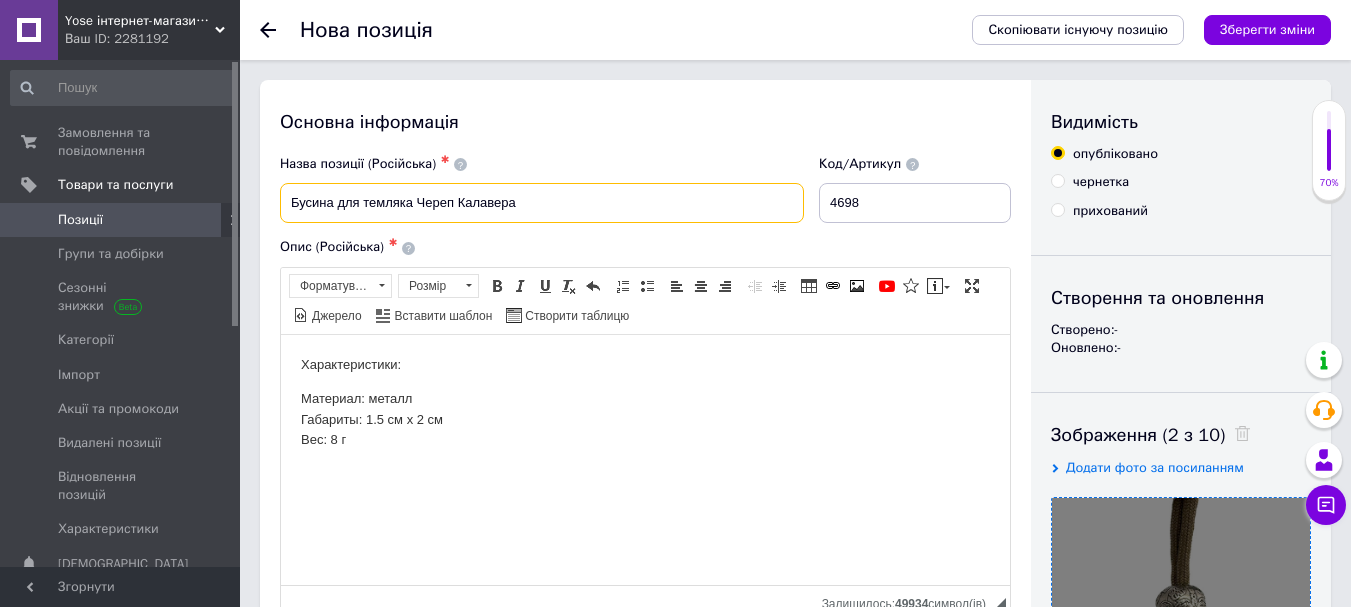 drag, startPoint x: 416, startPoint y: 205, endPoint x: 270, endPoint y: 205, distance: 146 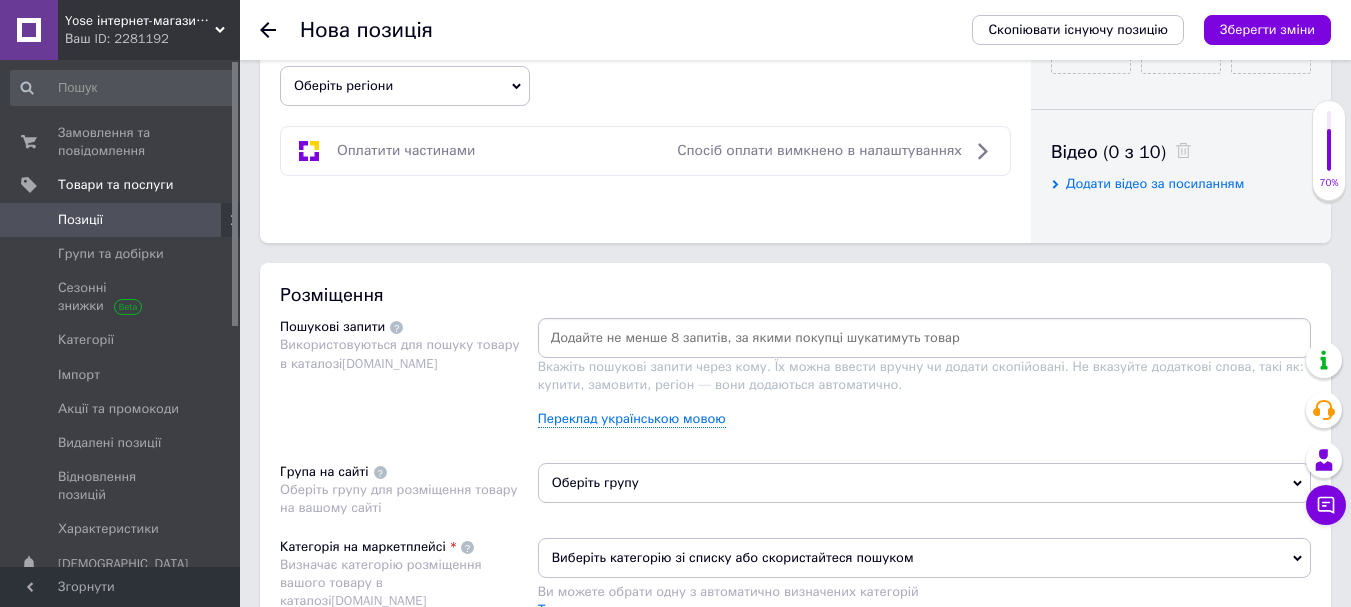 scroll, scrollTop: 1000, scrollLeft: 0, axis: vertical 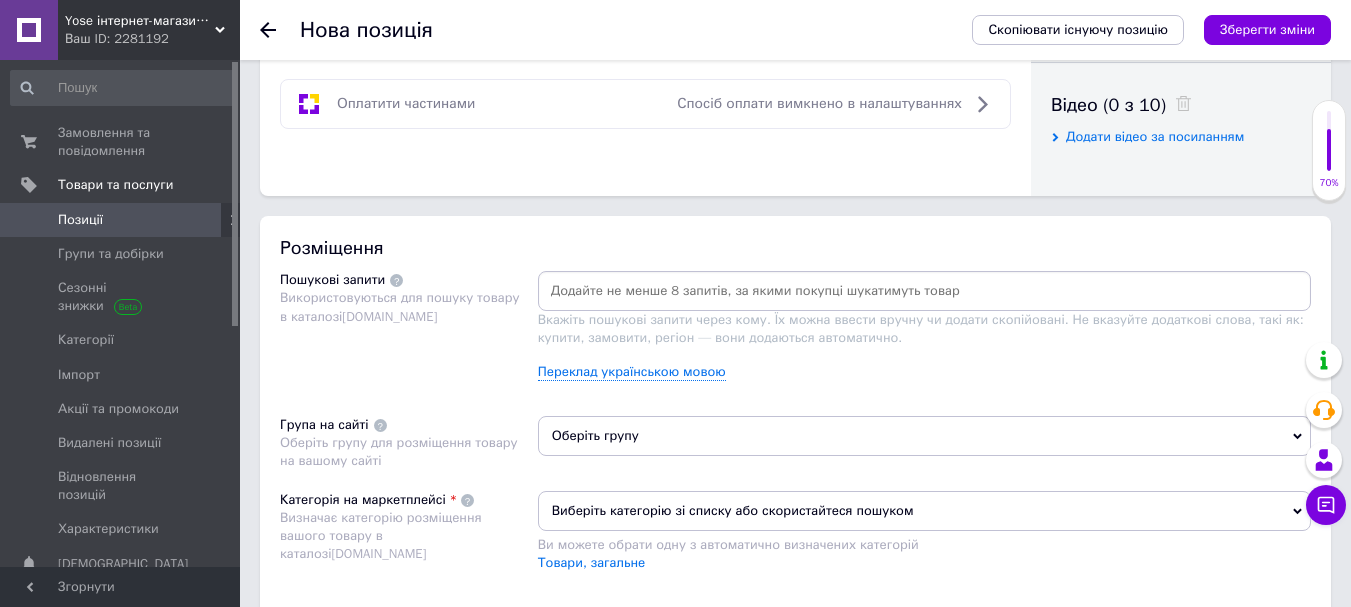 click at bounding box center [924, 291] 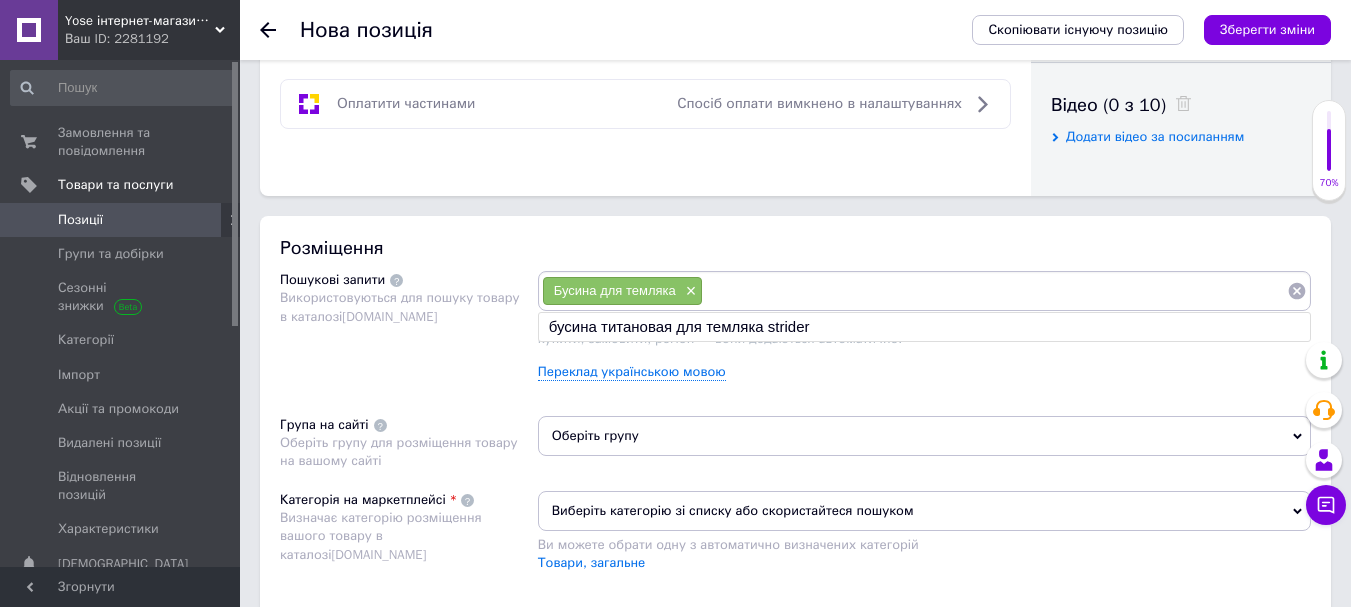 paste on "Бусина для темляка" 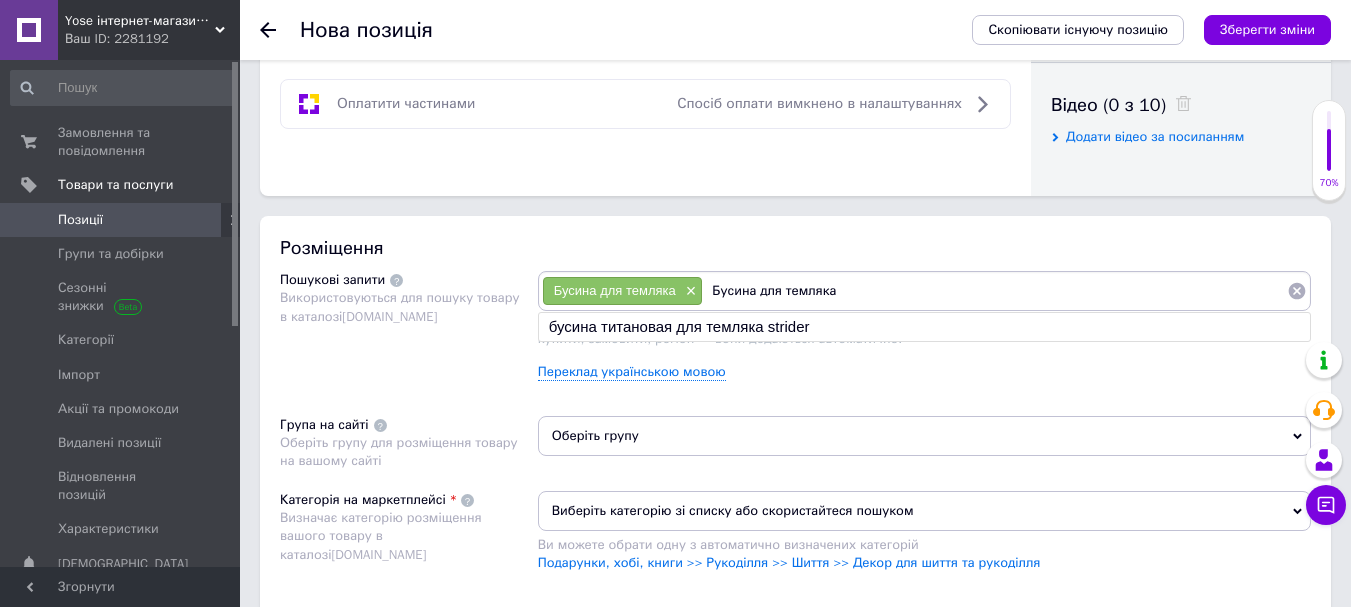 drag, startPoint x: 760, startPoint y: 292, endPoint x: 856, endPoint y: 294, distance: 96.02083 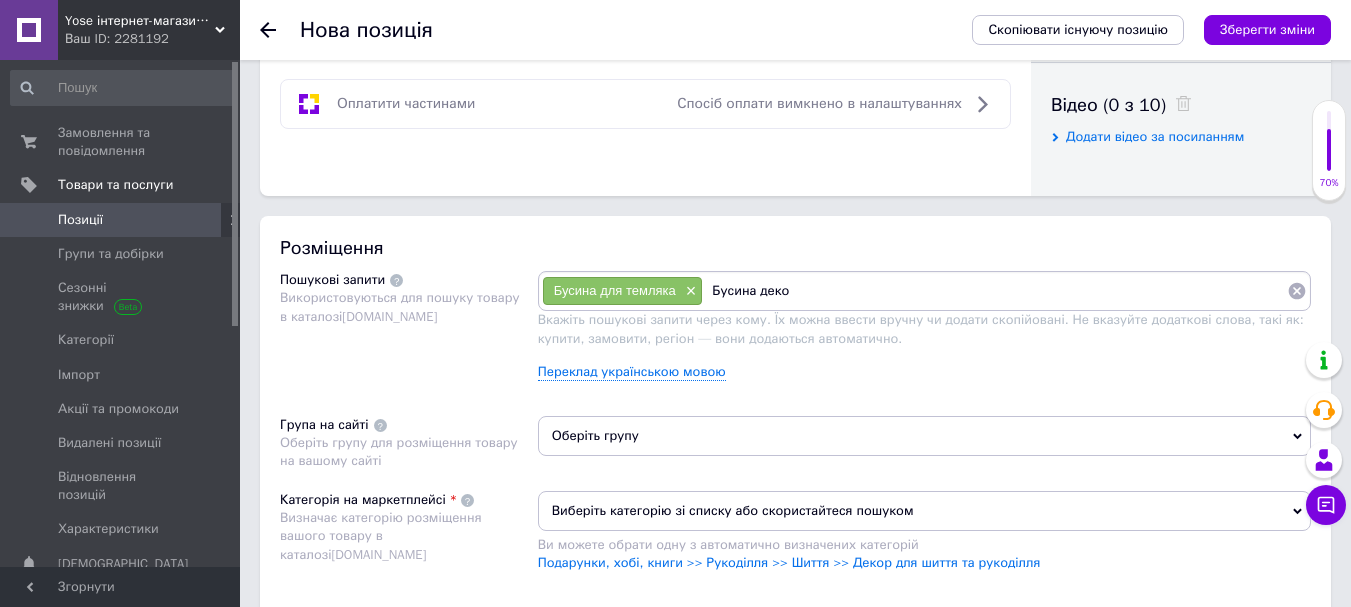 type on "Бусина декор" 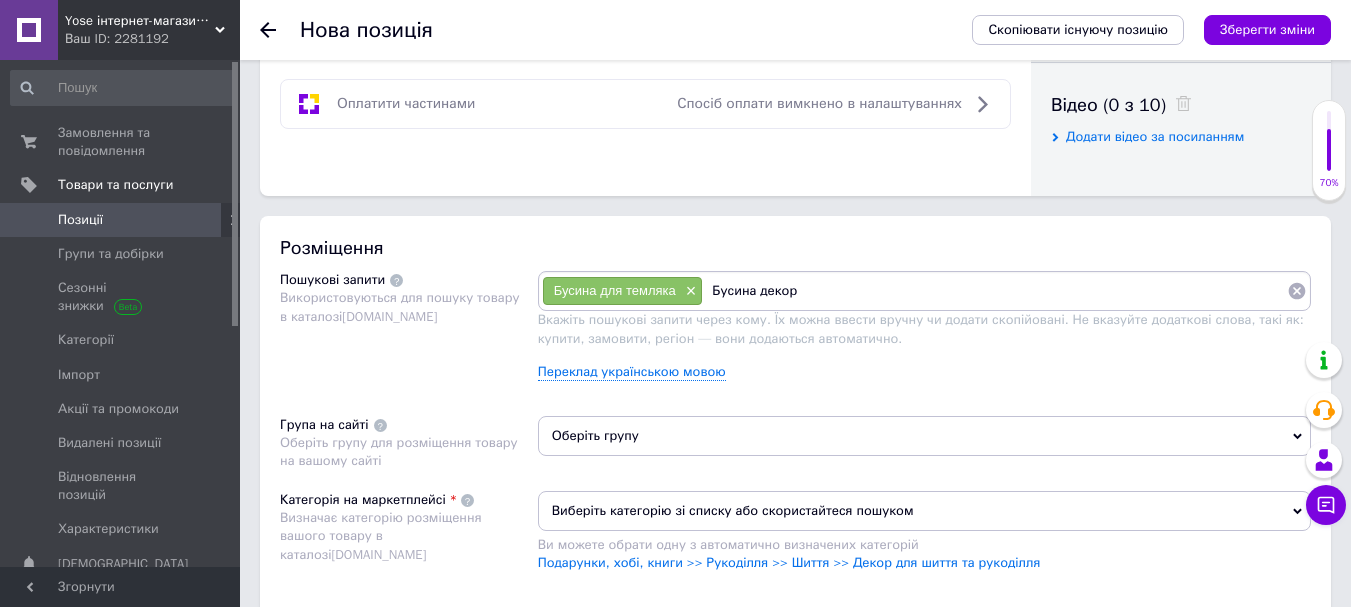 type 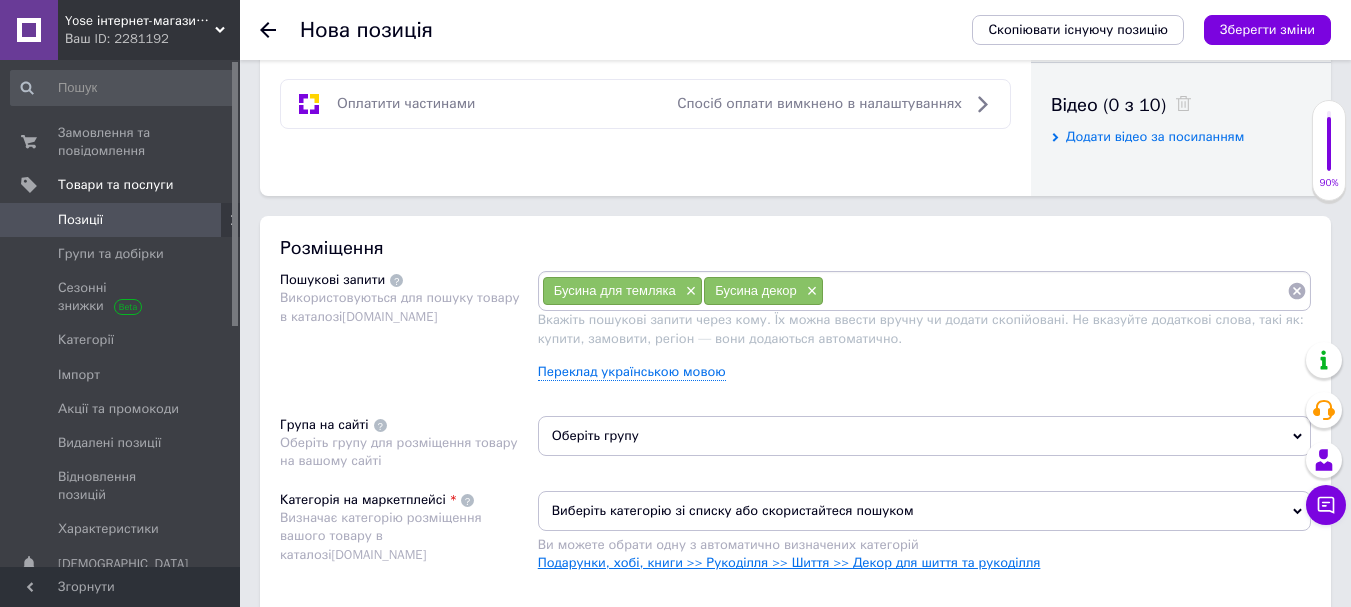 click on "Подарунки, хобі, книги >> Рукоділля >> Шиття >> Декор для шиття та рукоділля" at bounding box center (789, 562) 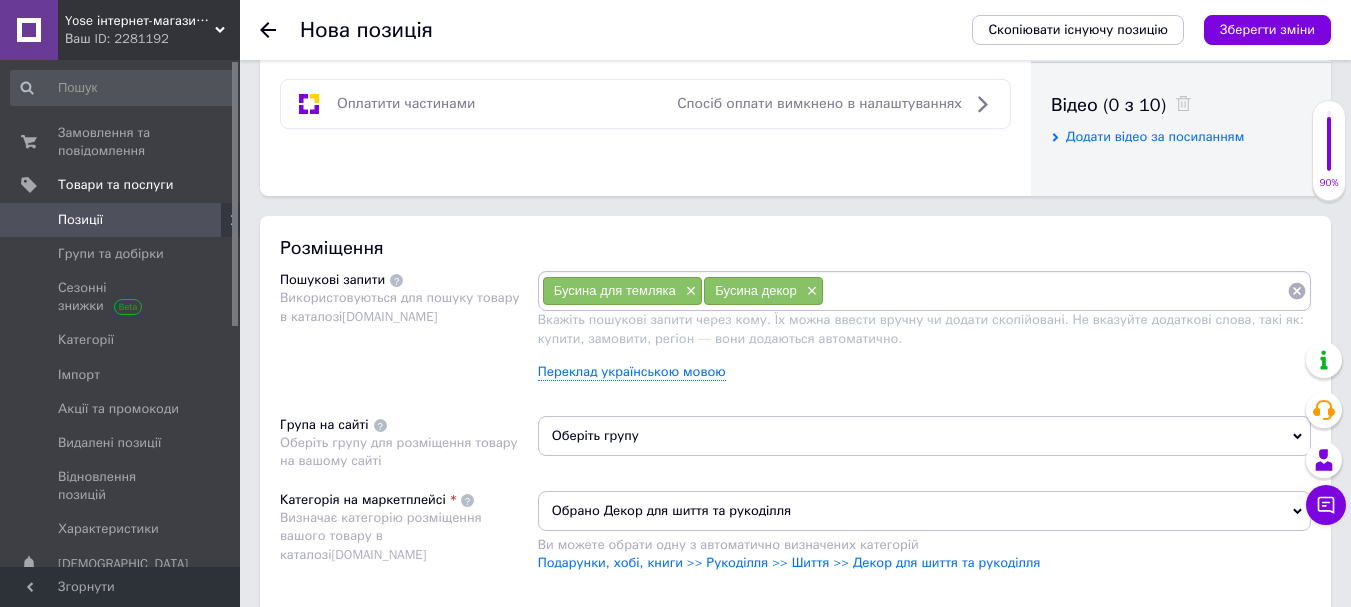 click on "Оберіть групу" at bounding box center [924, 436] 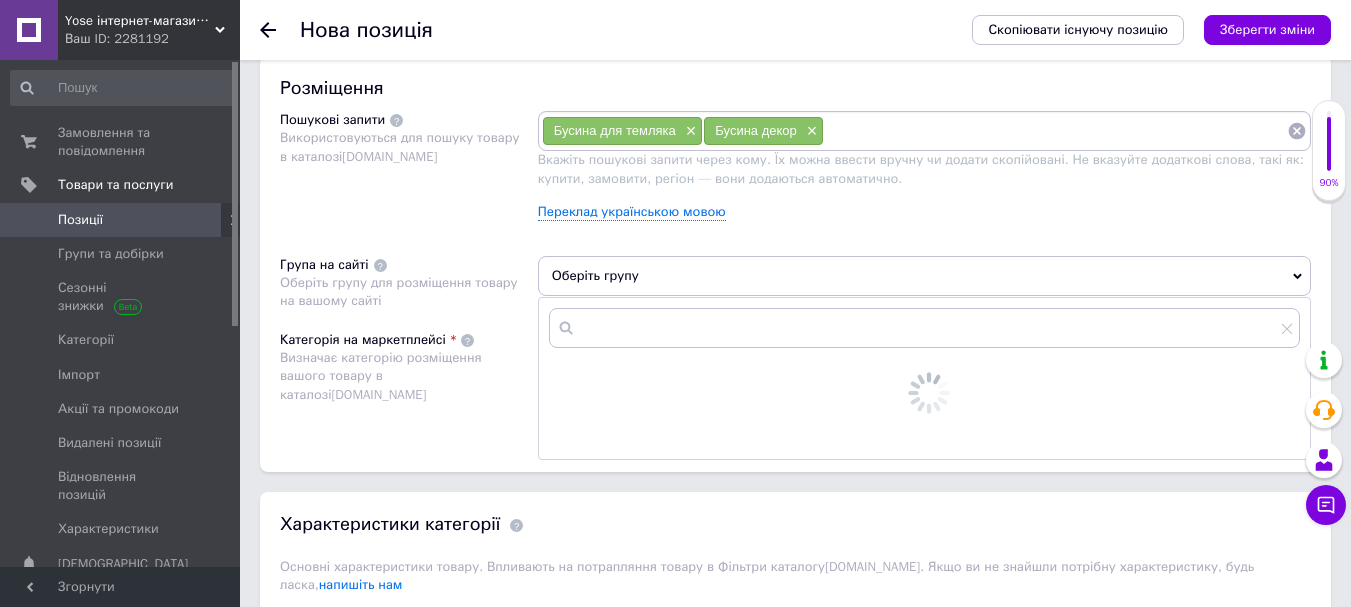 scroll, scrollTop: 1200, scrollLeft: 0, axis: vertical 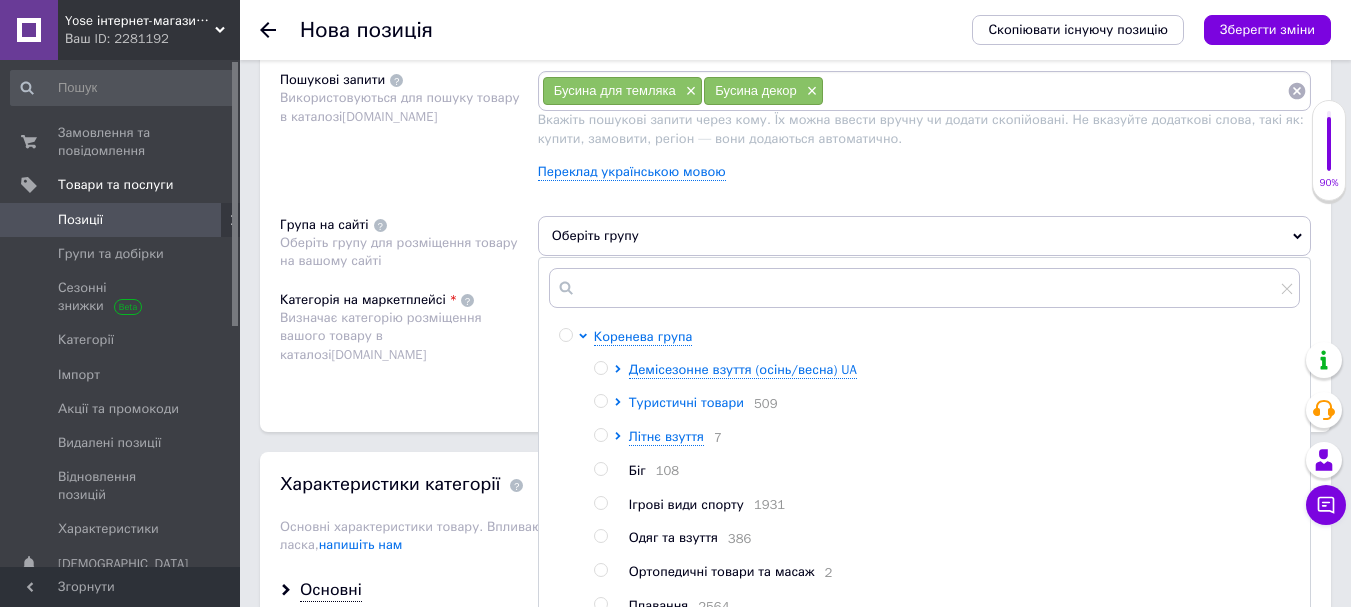 click on "Туристичні товари" at bounding box center [686, 402] 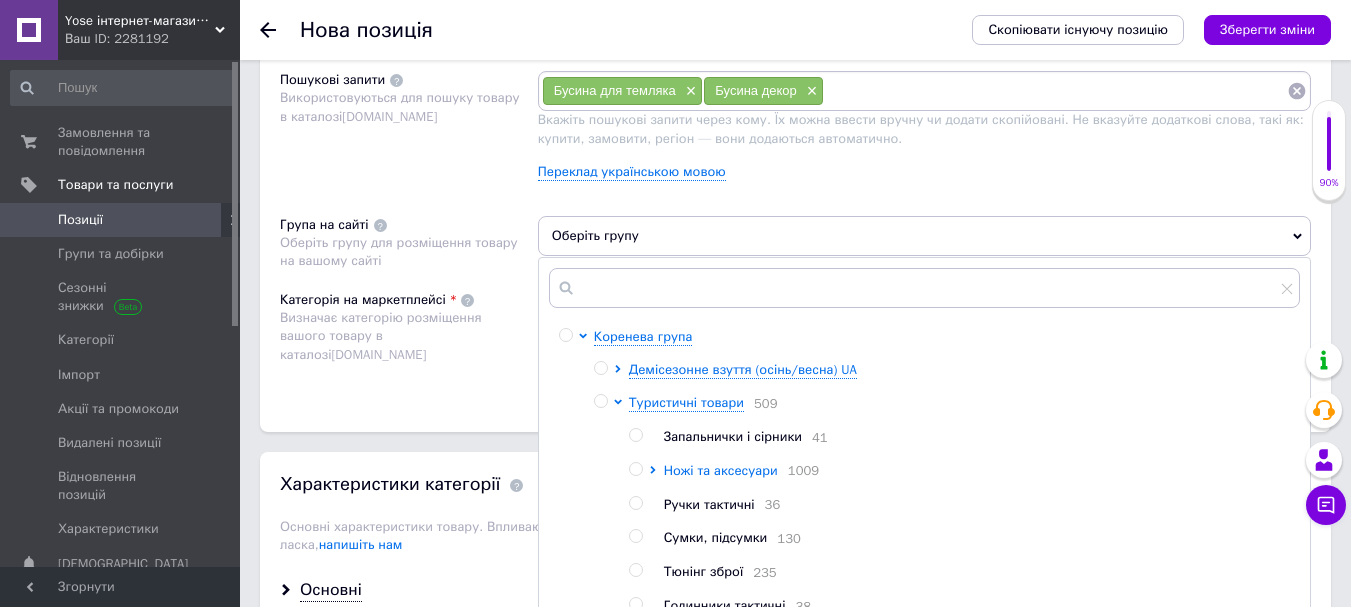click on "Ножі та аксесуари" at bounding box center [721, 470] 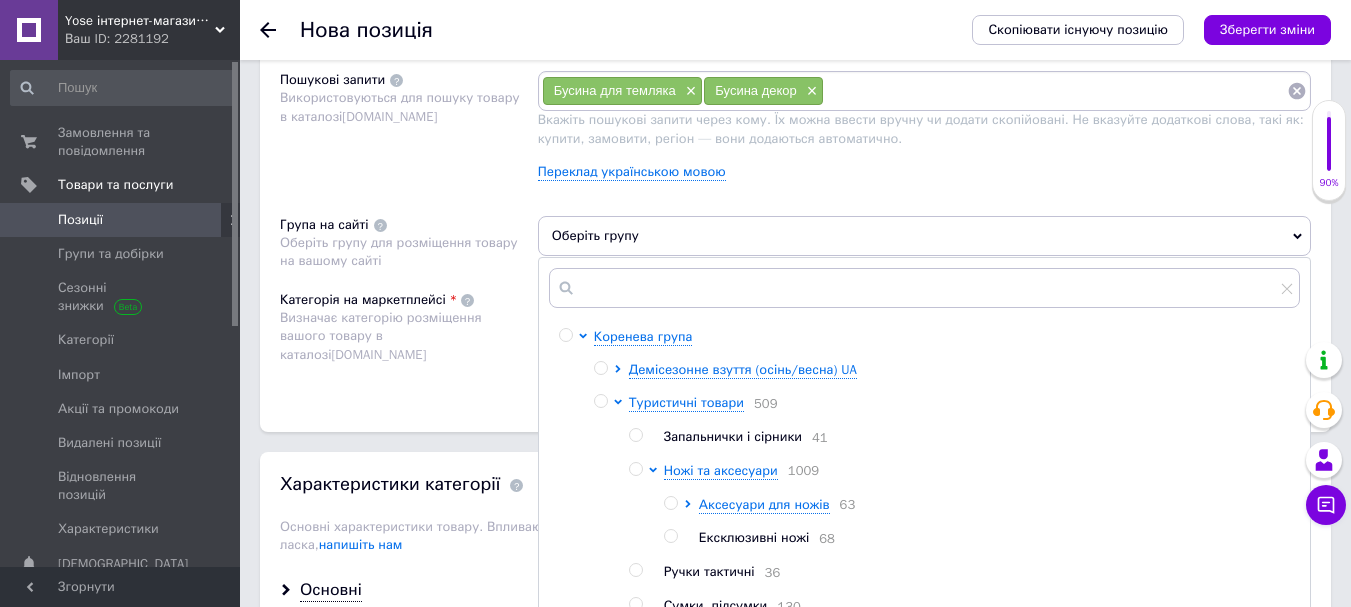 click at bounding box center (670, 503) 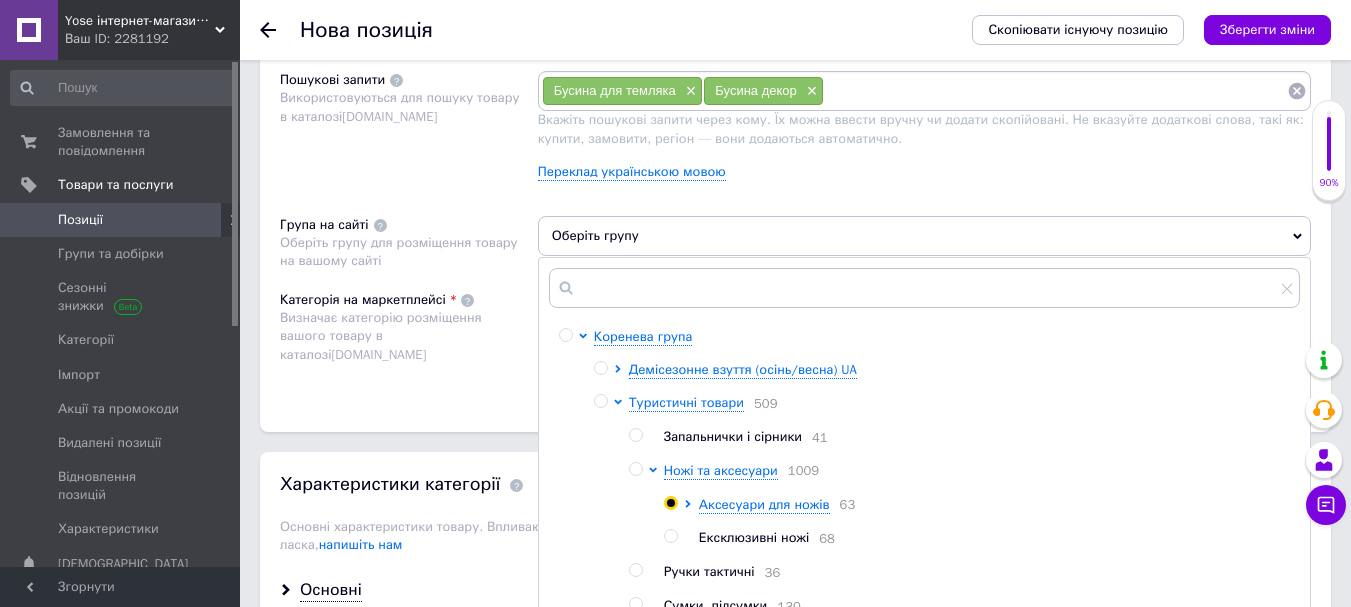 radio on "true" 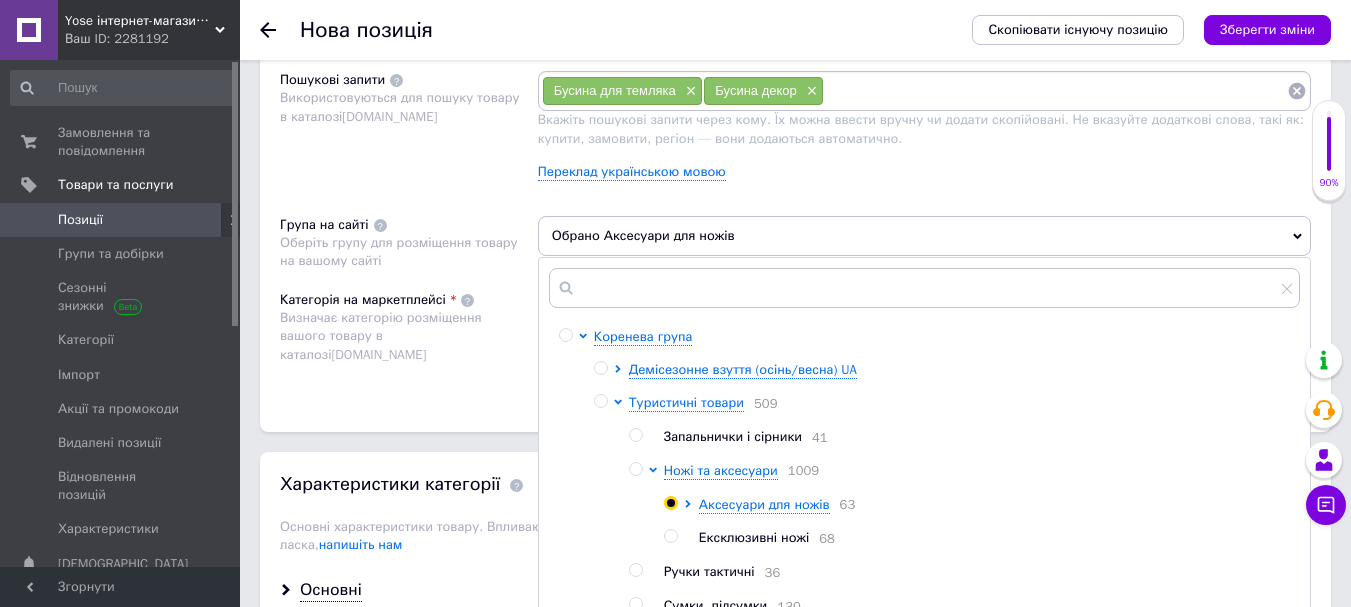 click on "Визначає категорію розміщення вашого товару в каталозі  [DOMAIN_NAME]" at bounding box center [404, 336] 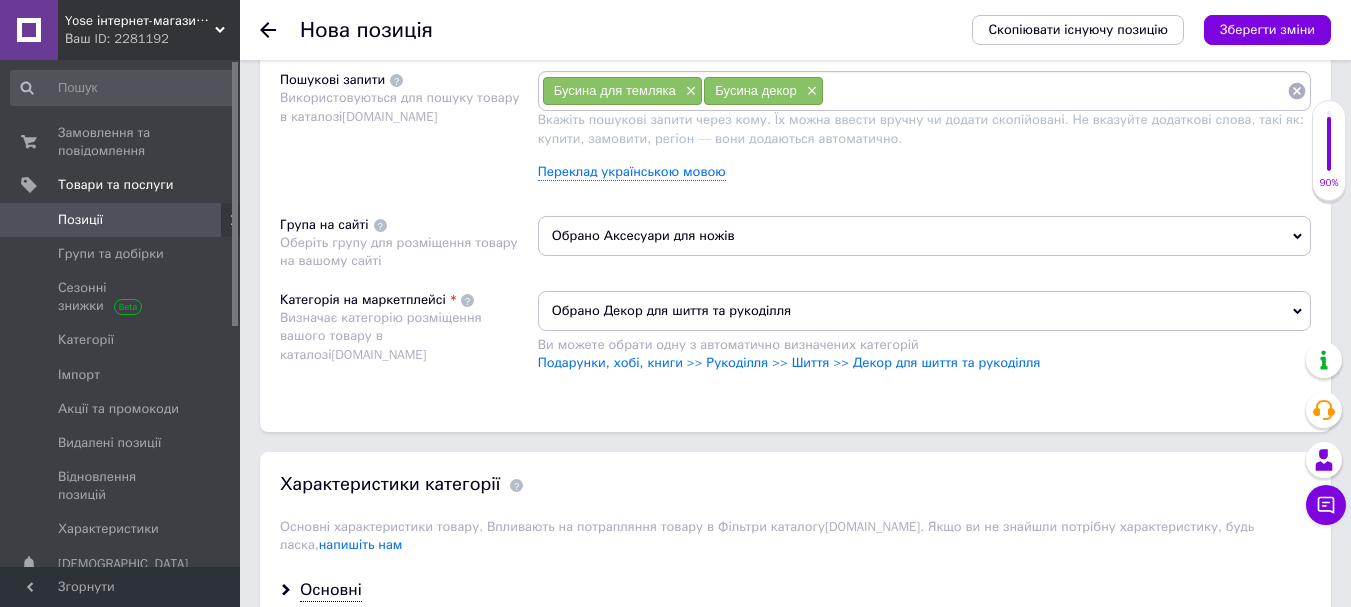 click on "Зберегти зміни" at bounding box center [1267, 29] 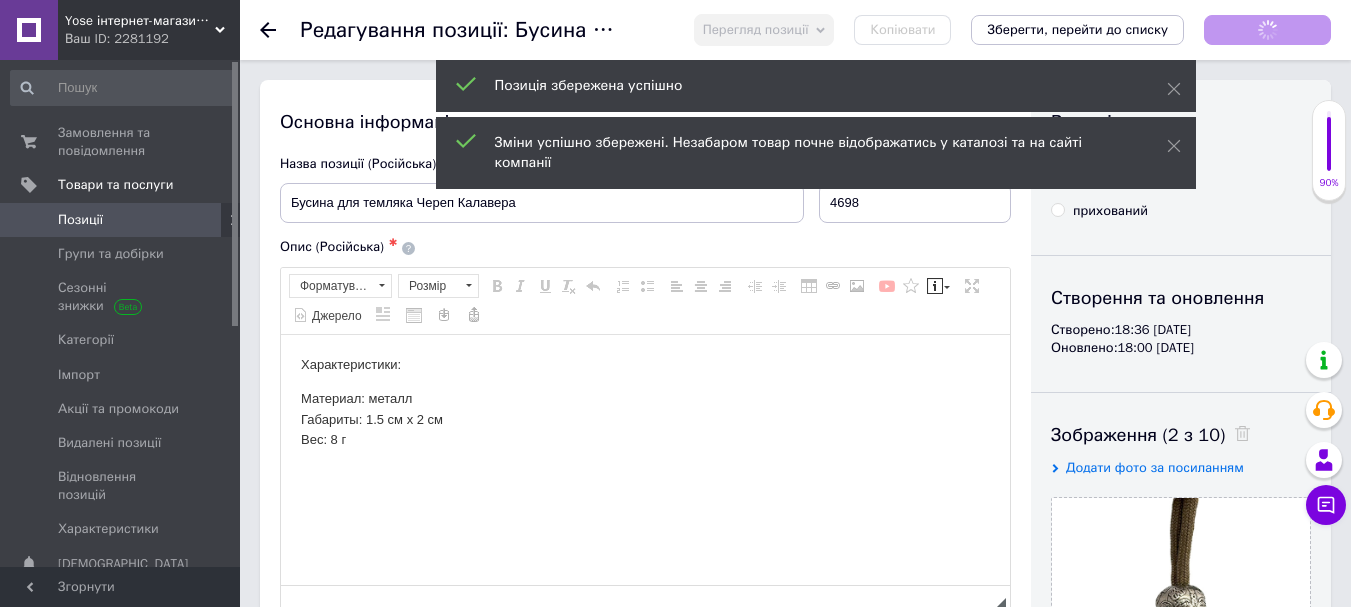 scroll, scrollTop: 0, scrollLeft: 0, axis: both 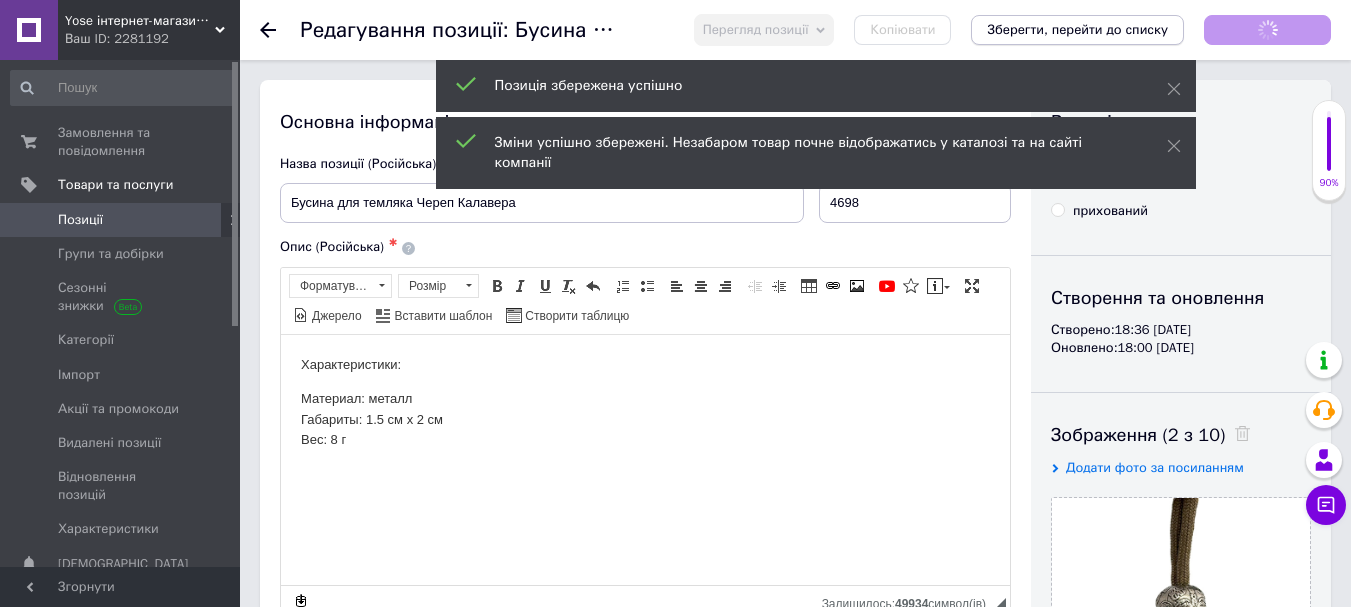 click on "Зберегти, перейти до списку" at bounding box center [1077, 29] 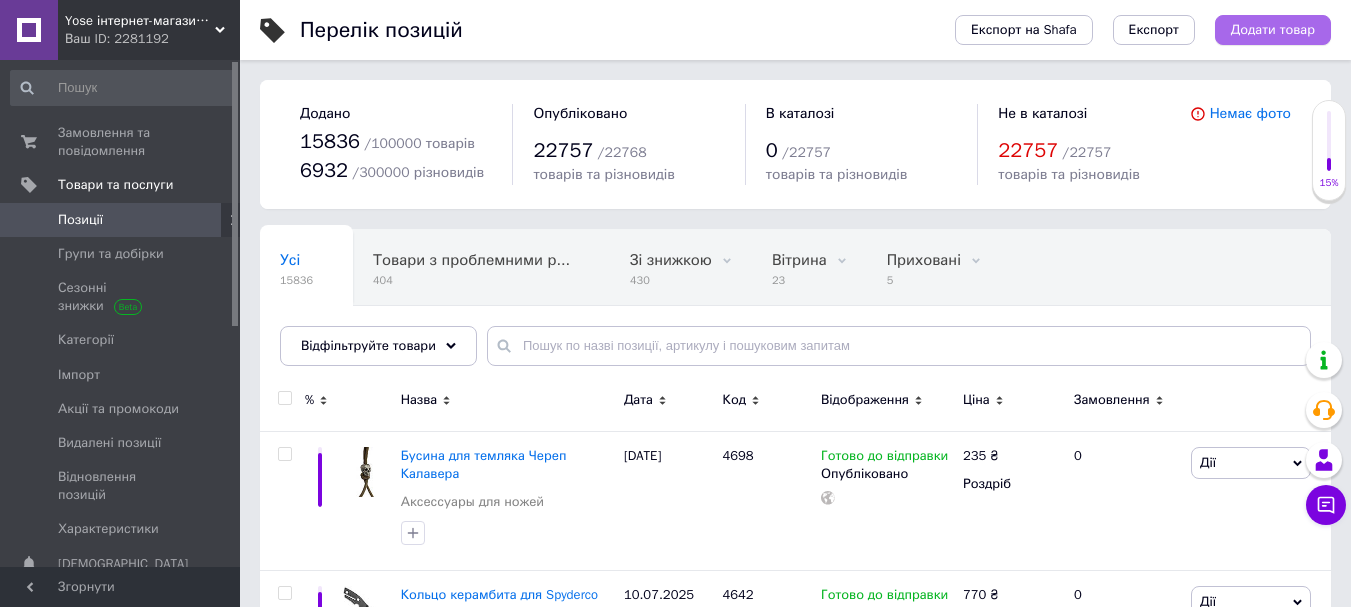 click on "Додати товар" at bounding box center [1273, 30] 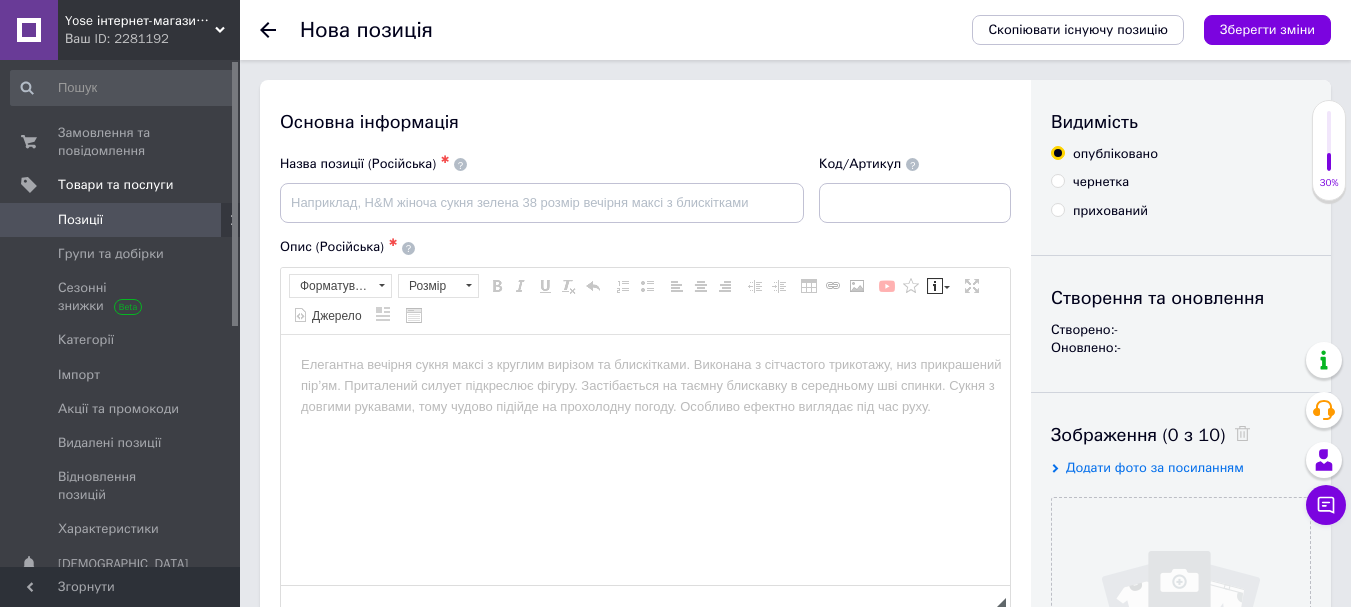 scroll, scrollTop: 0, scrollLeft: 0, axis: both 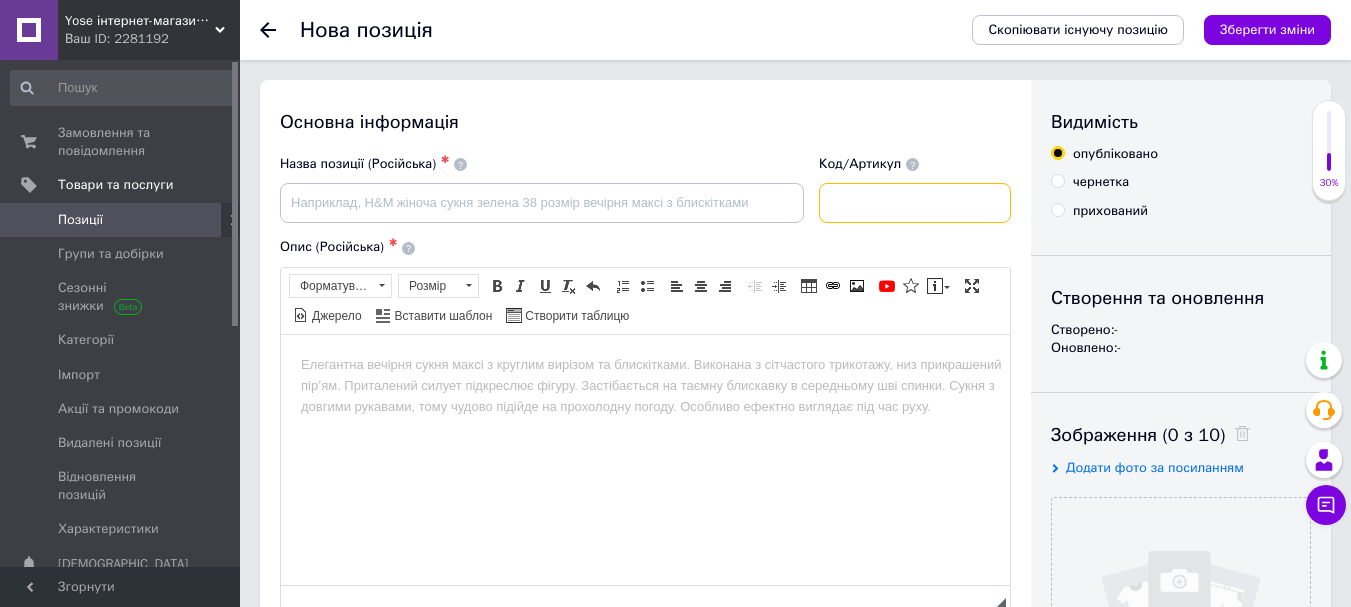 click at bounding box center [915, 203] 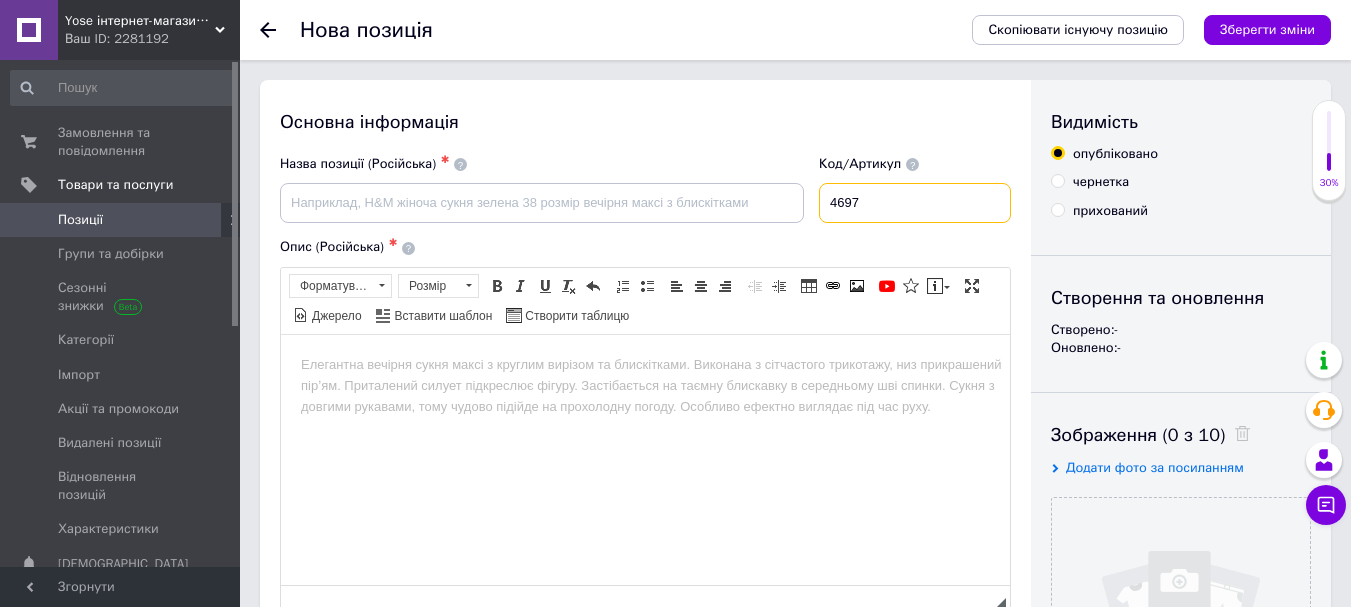 type on "4697" 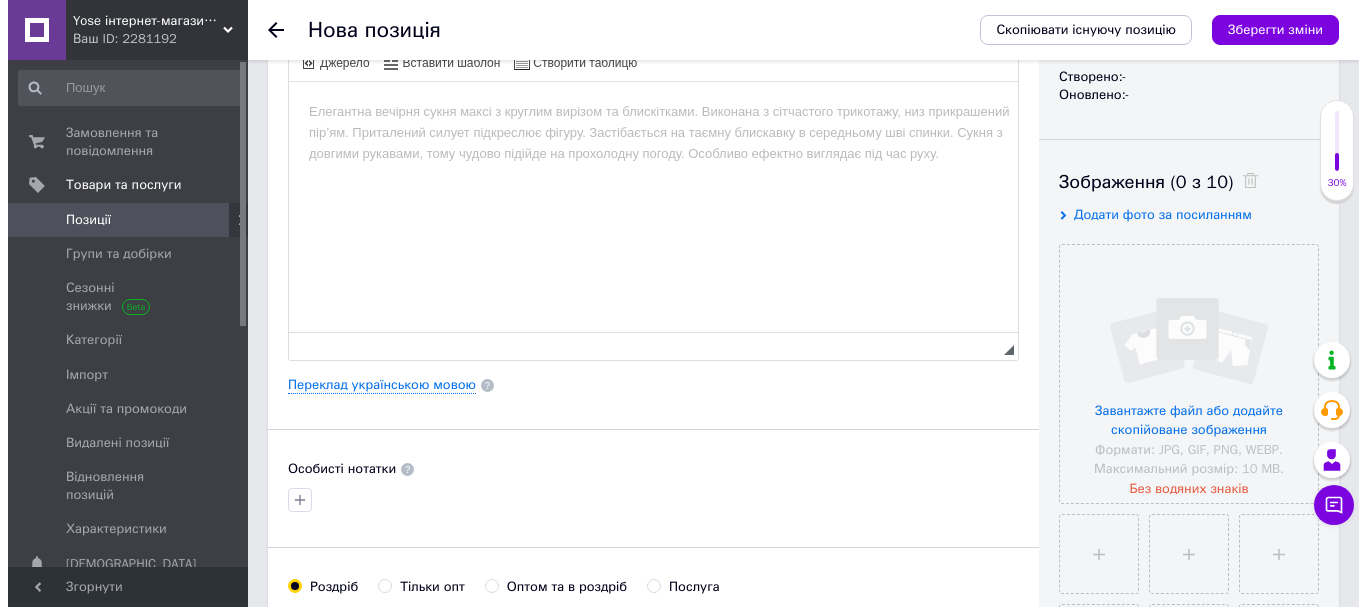 scroll, scrollTop: 400, scrollLeft: 0, axis: vertical 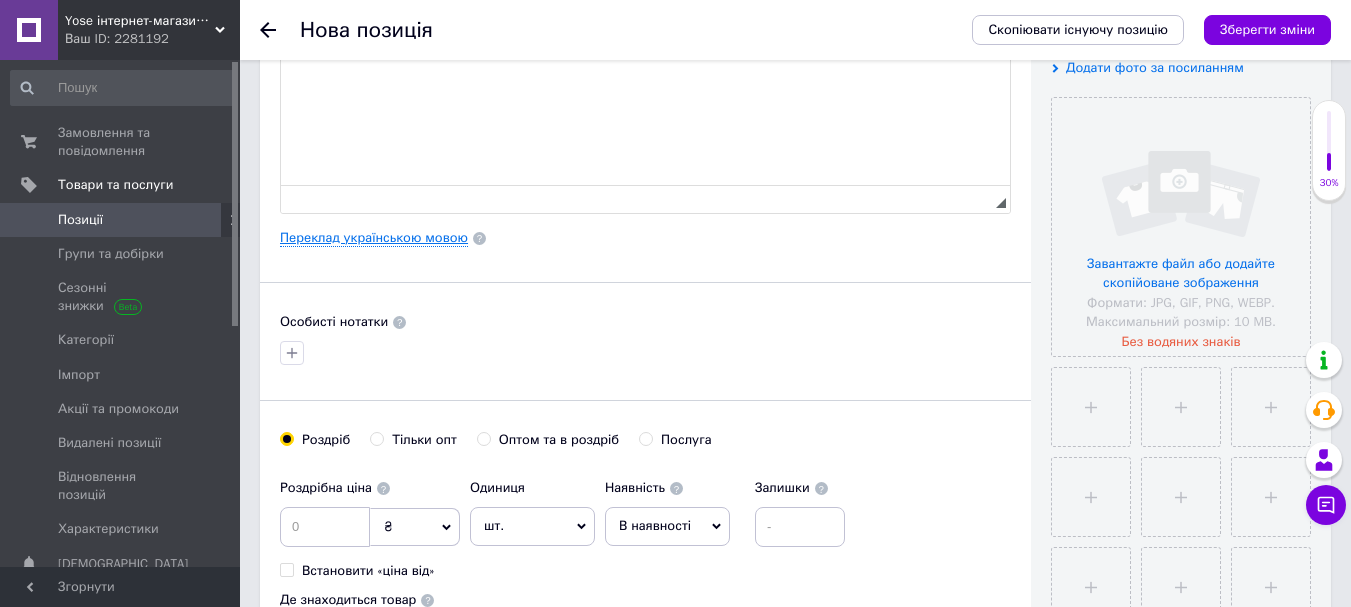 click on "Переклад українською мовою" at bounding box center (374, 238) 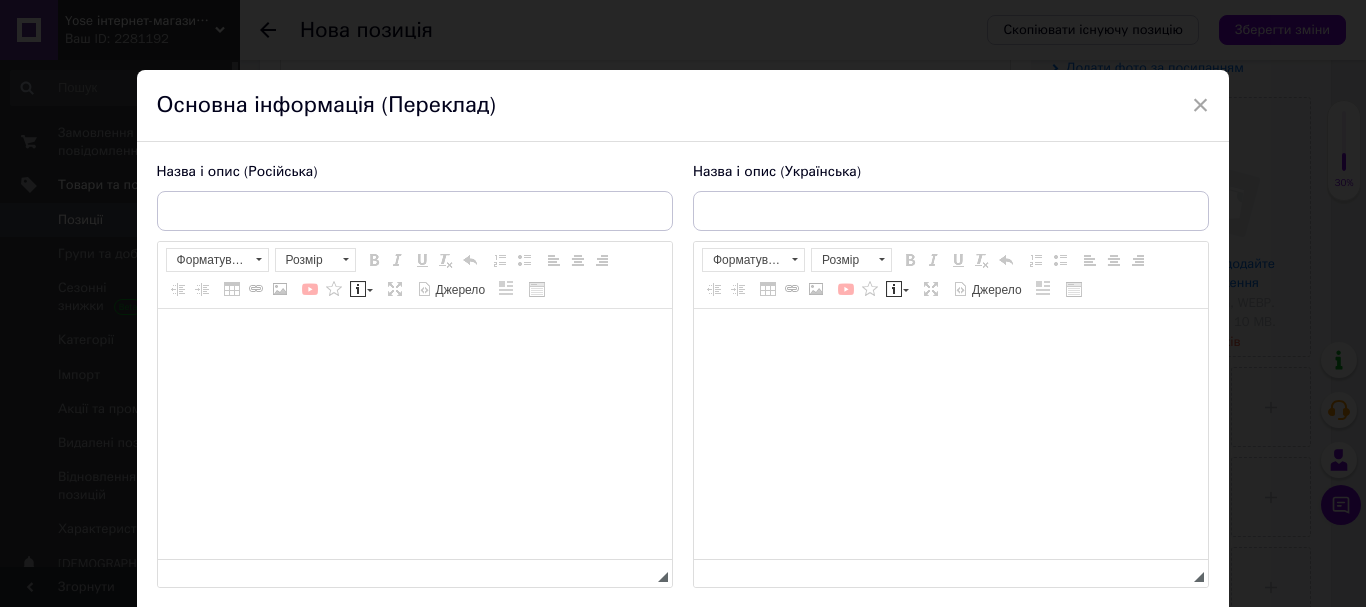 scroll, scrollTop: 0, scrollLeft: 0, axis: both 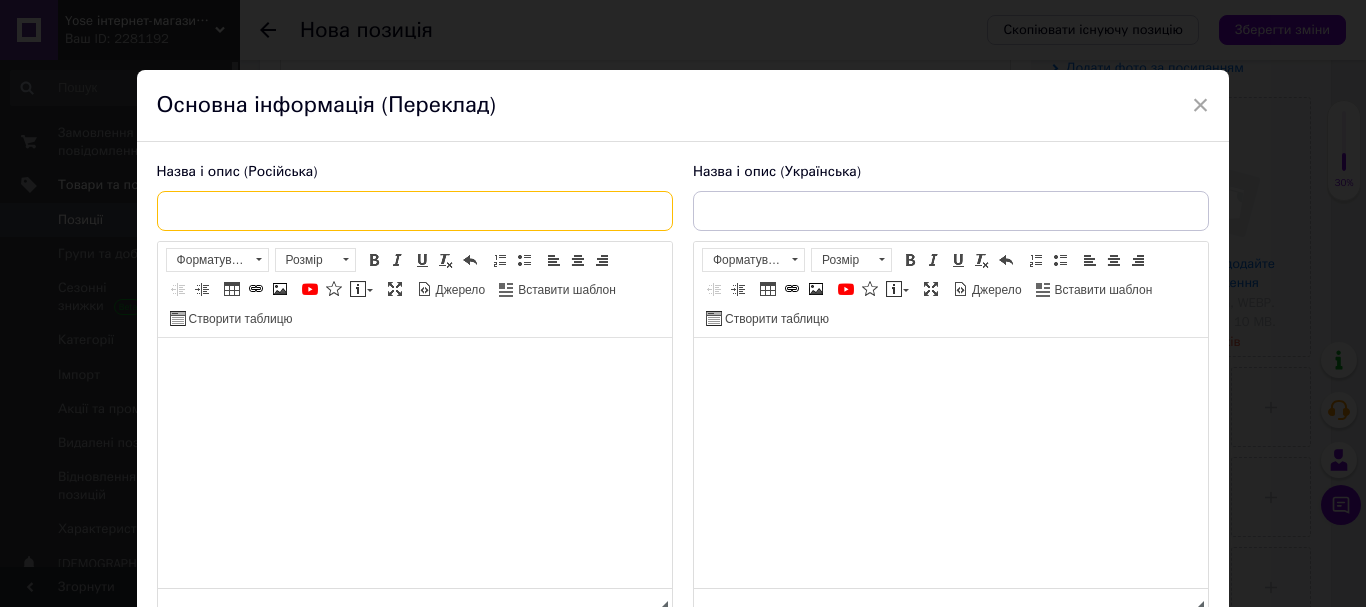 click at bounding box center (415, 211) 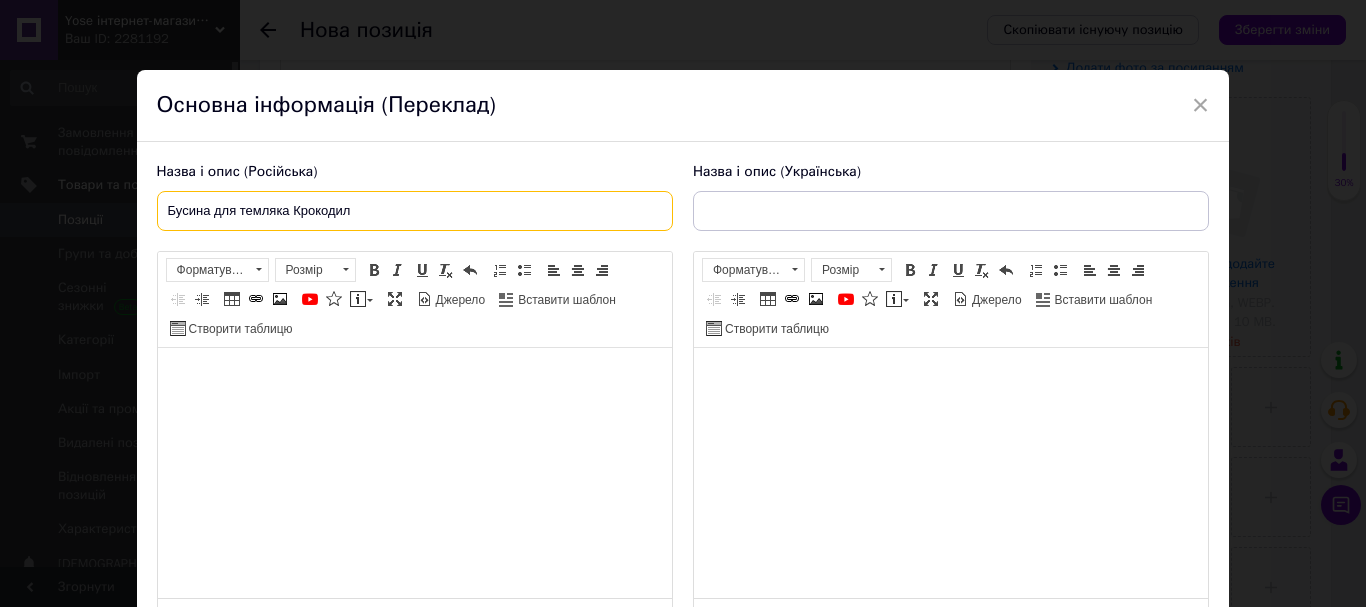type on "Бусина для темляка Крокодил" 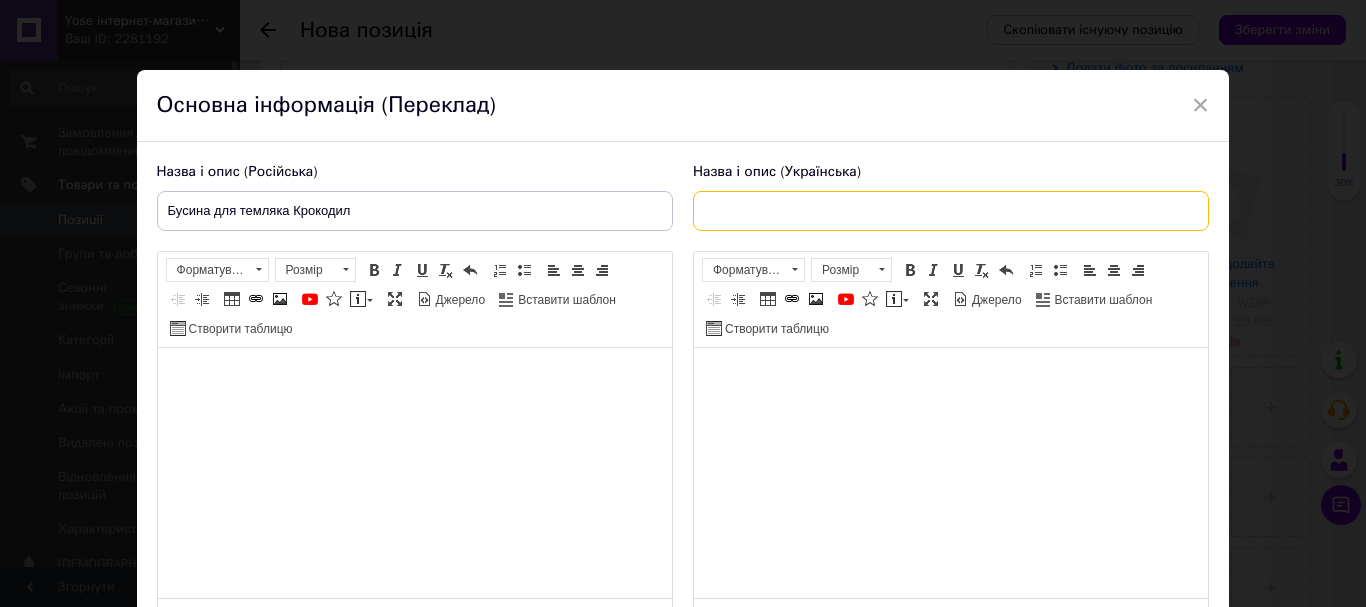 click at bounding box center [951, 211] 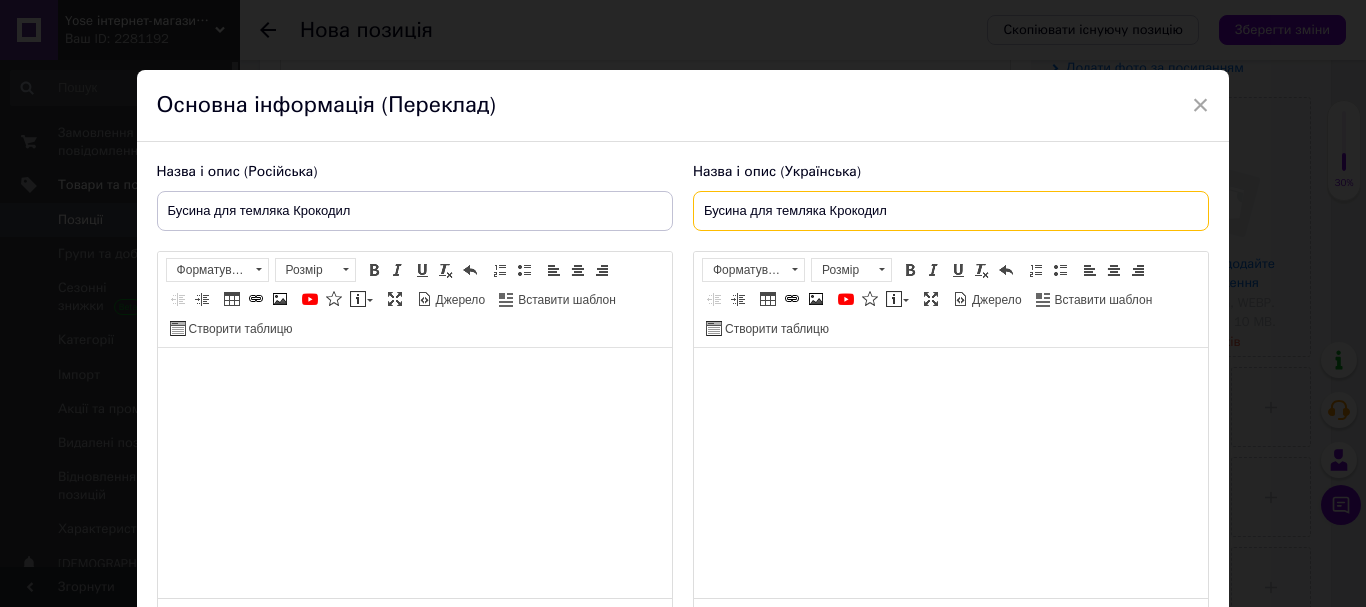 type on "Бусина для темляка Крокодил" 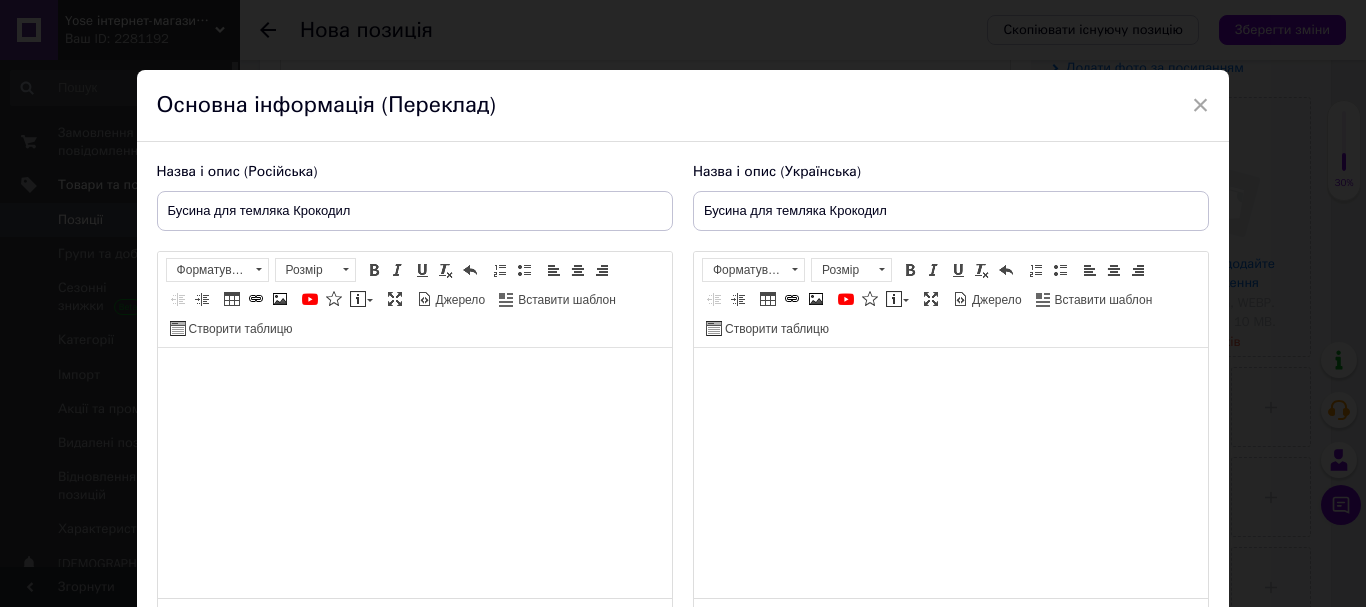click at bounding box center [950, 378] 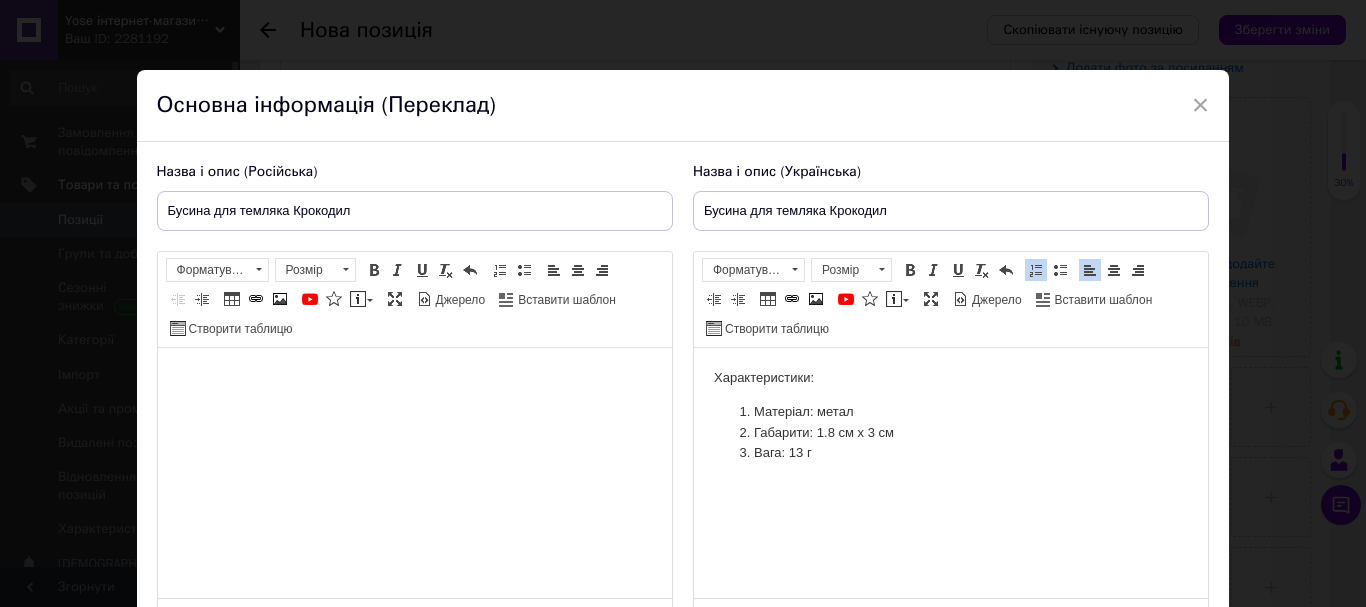 click at bounding box center [414, 378] 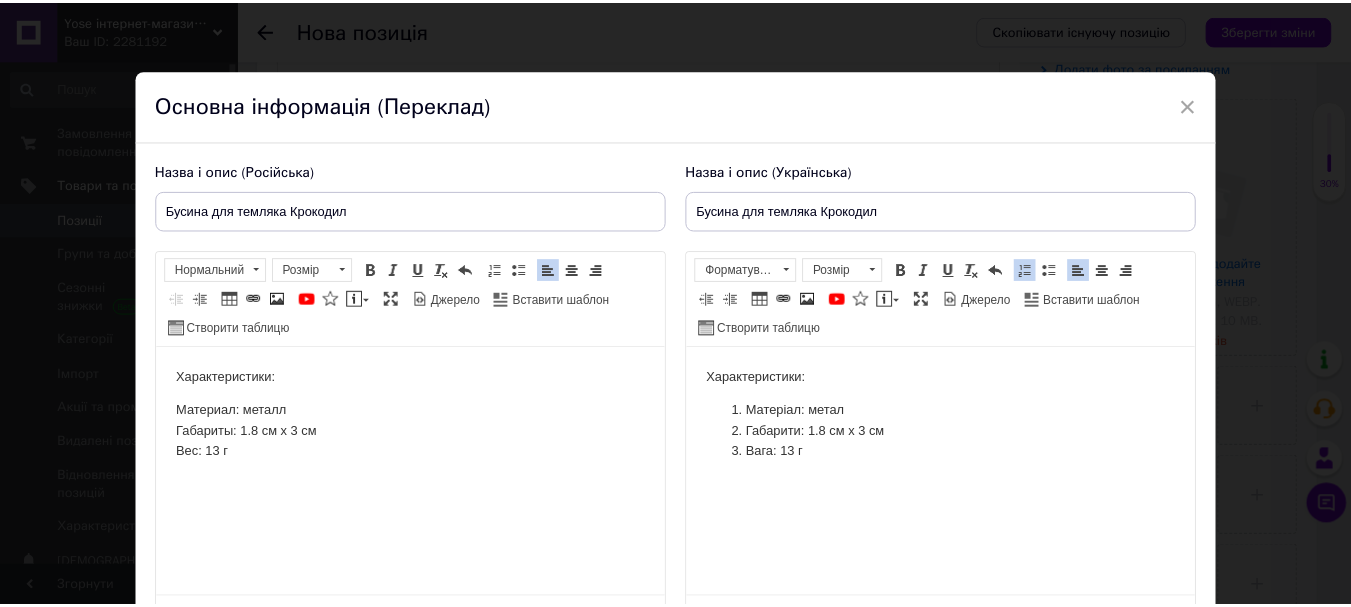 scroll, scrollTop: 185, scrollLeft: 0, axis: vertical 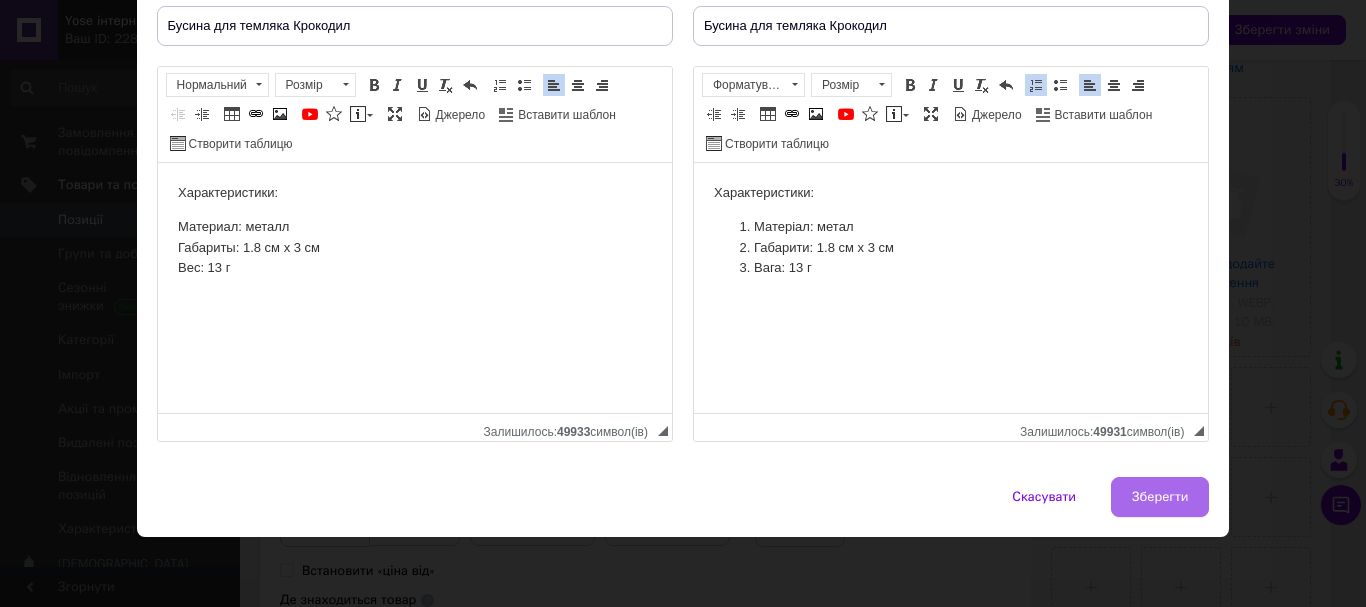 click on "Зберегти" at bounding box center (1160, 497) 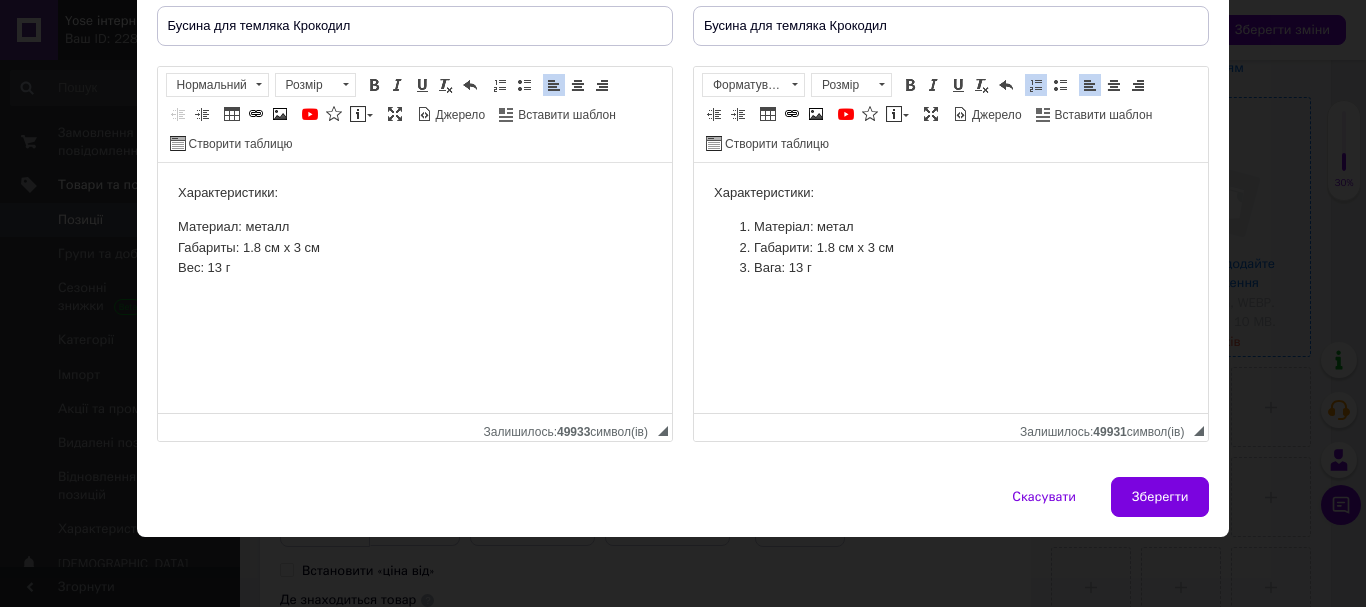 type on "Бусина для темляка Крокодил" 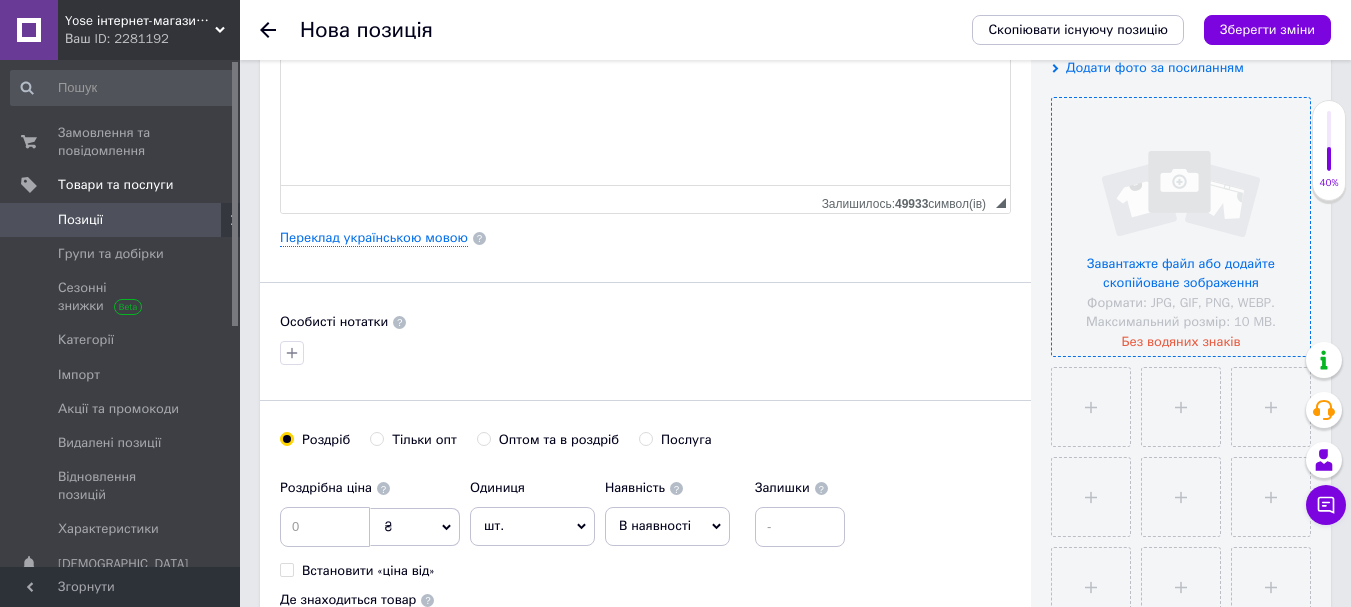 drag, startPoint x: 1176, startPoint y: 323, endPoint x: 1146, endPoint y: 311, distance: 32.31099 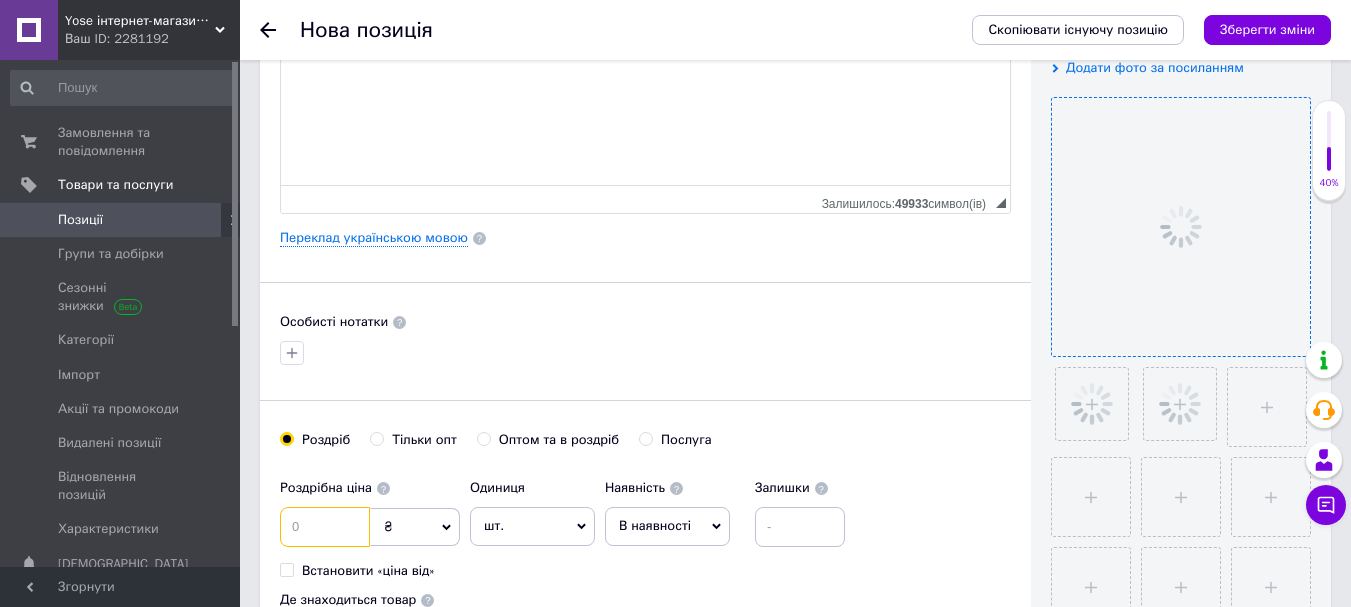 click at bounding box center (325, 527) 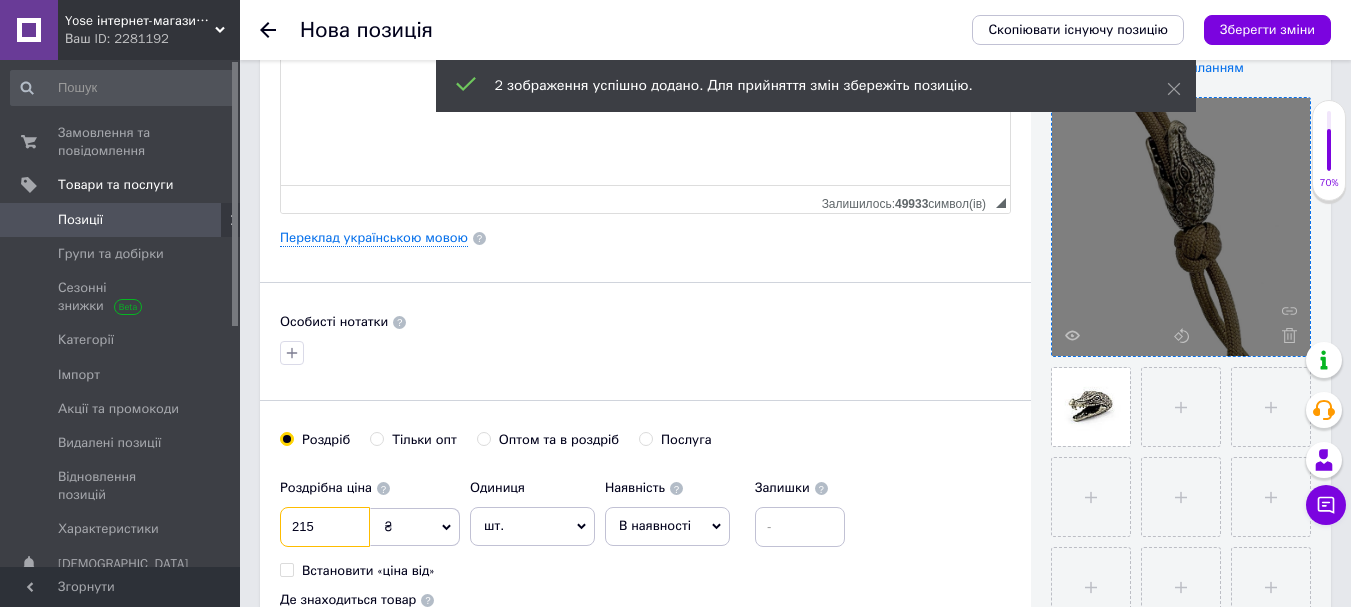type on "215" 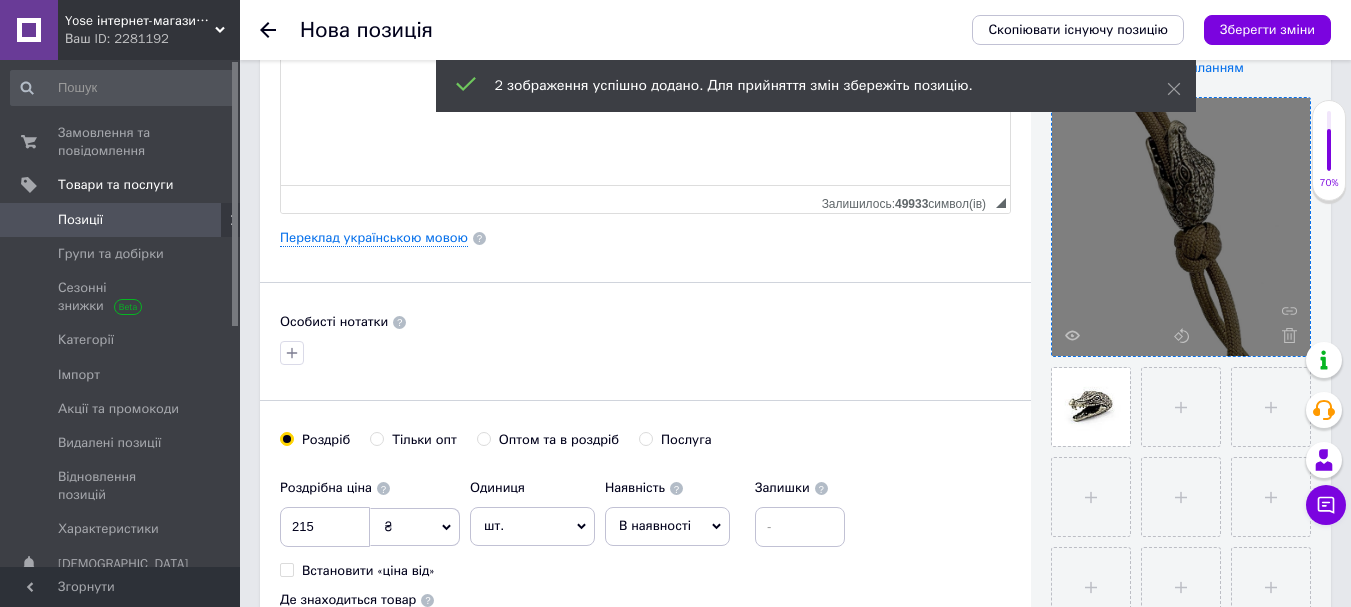 click on "В наявності" at bounding box center (667, 526) 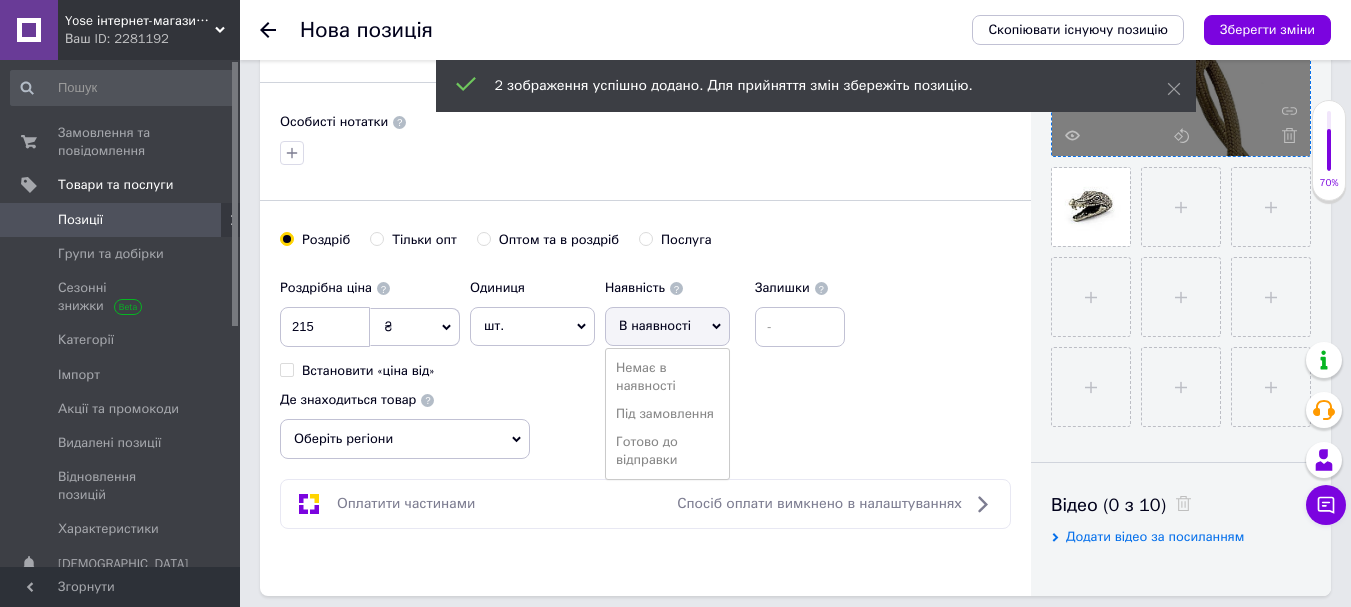 click on "Готово до відправки" at bounding box center [667, 451] 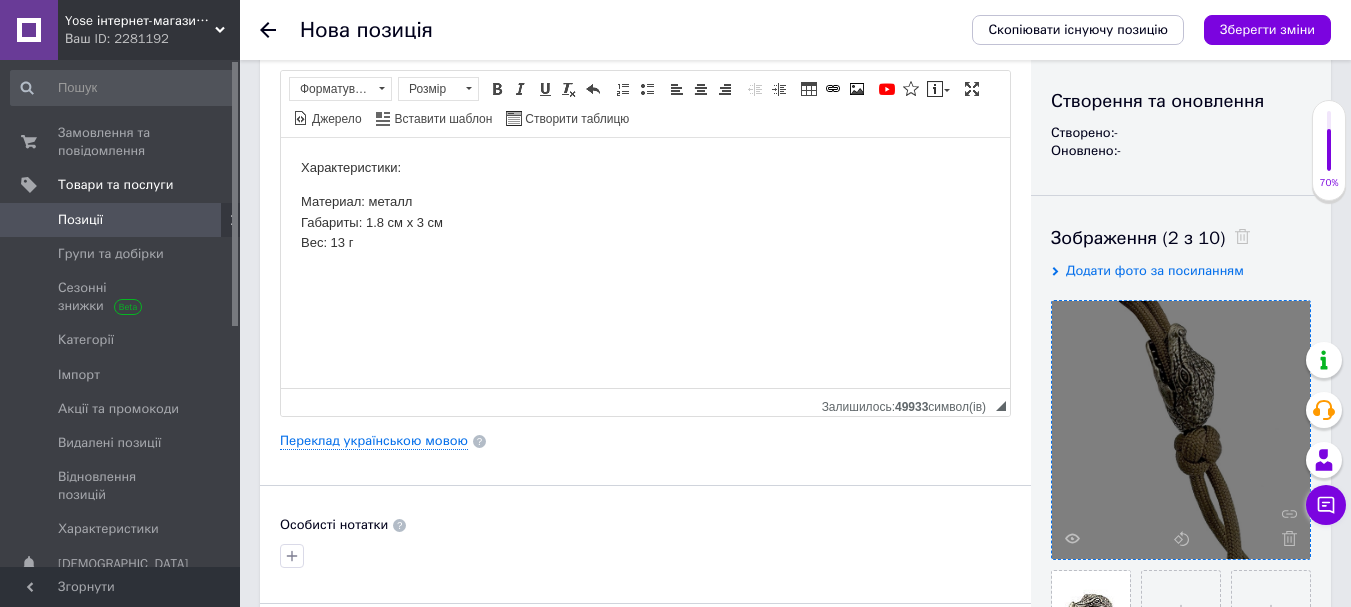 scroll, scrollTop: 0, scrollLeft: 0, axis: both 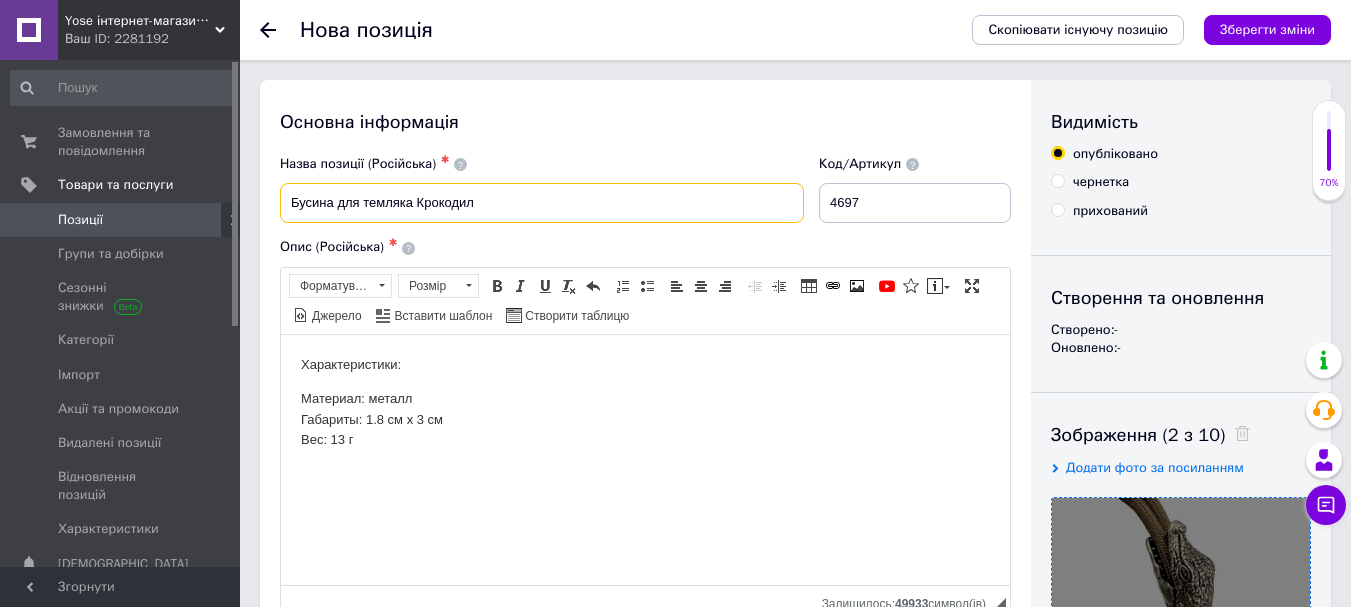 click on "Бусина для темляка Крокодил" at bounding box center [542, 203] 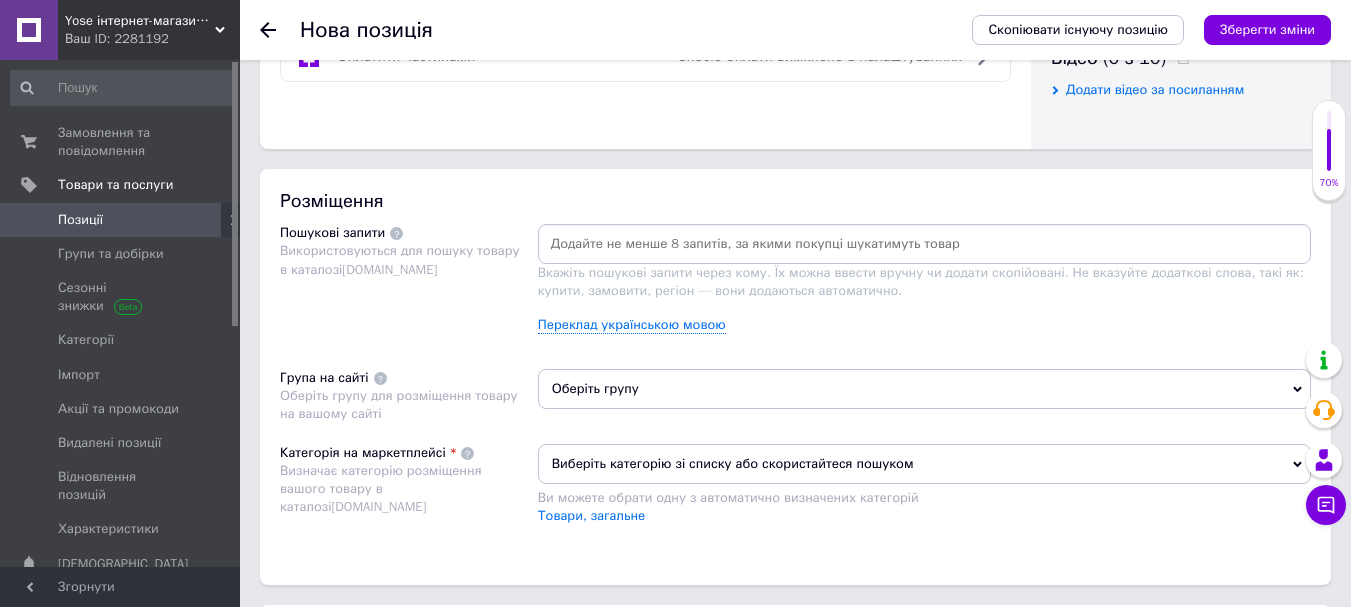 scroll, scrollTop: 1200, scrollLeft: 0, axis: vertical 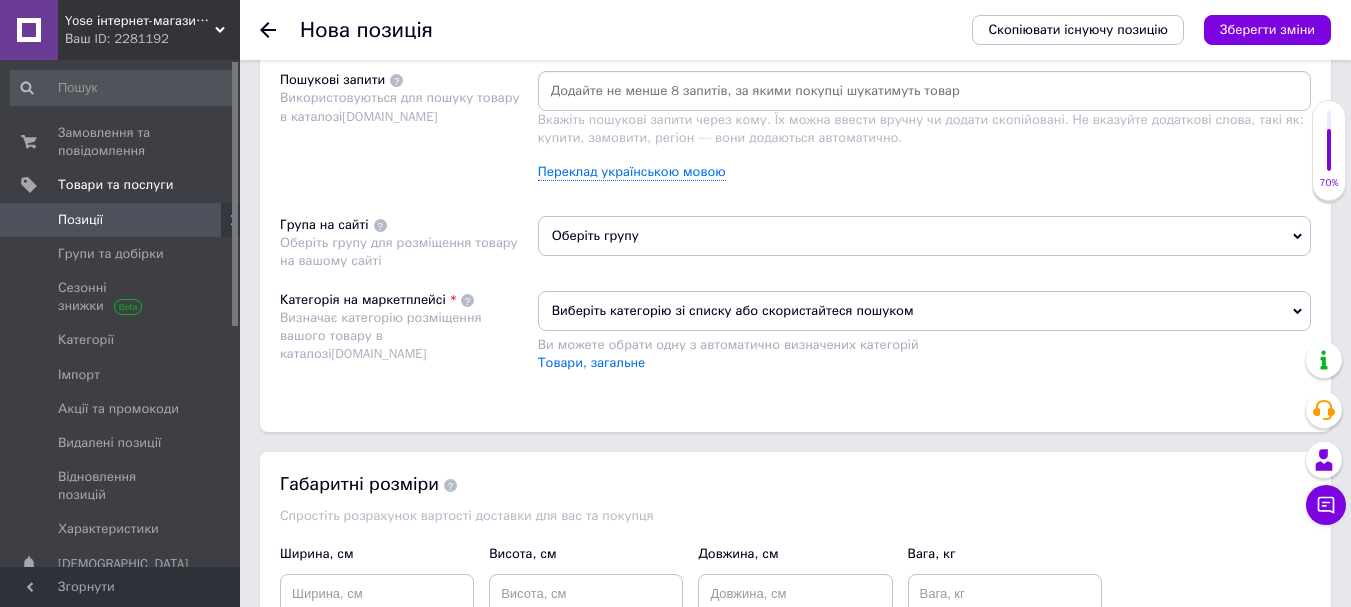 click at bounding box center [924, 91] 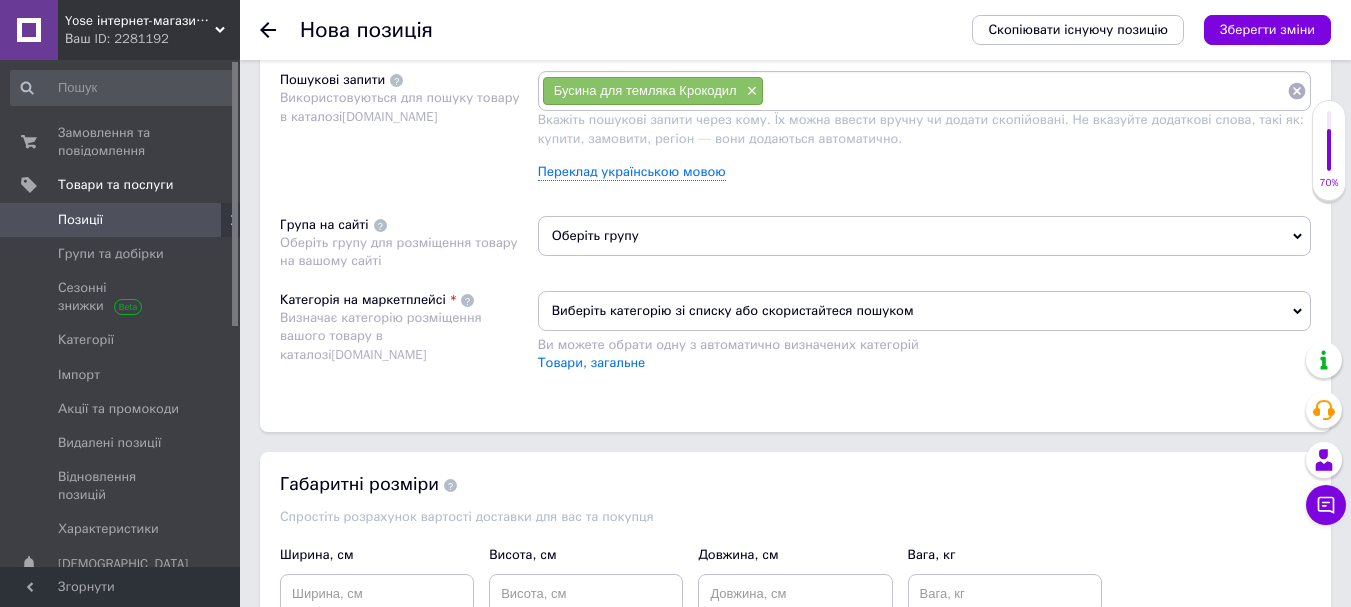 paste on "Бусина для темляка Крокодил" 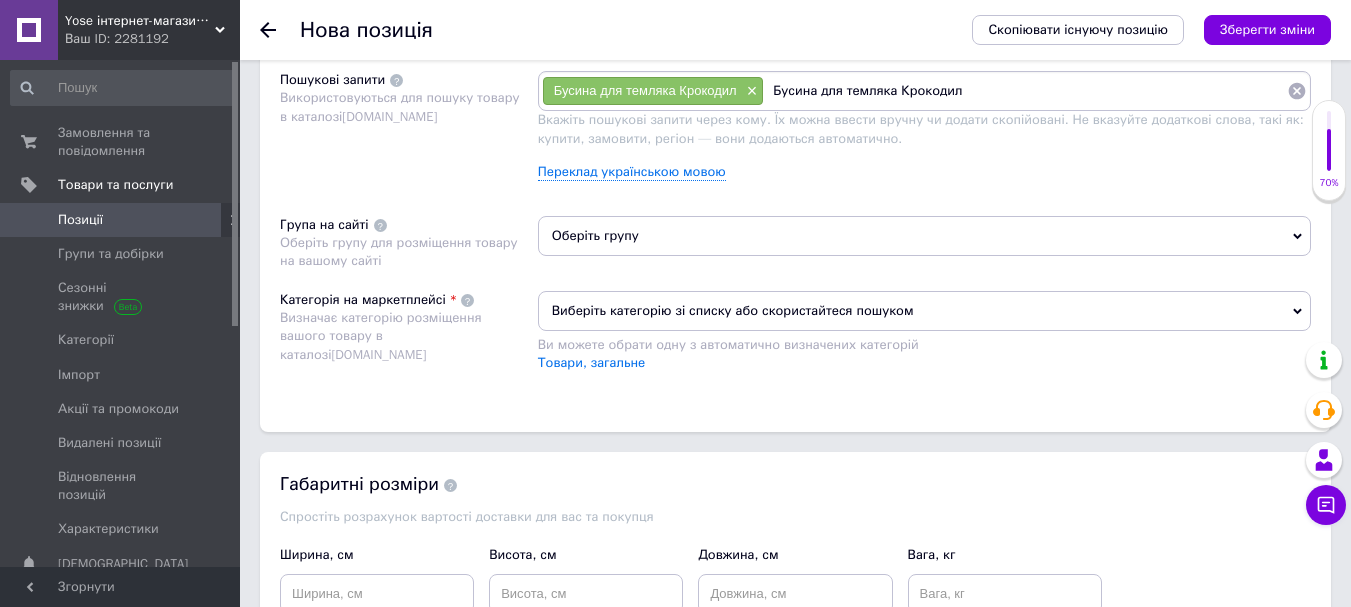 click on "Бусина для темляка Крокодил" at bounding box center [1025, 91] 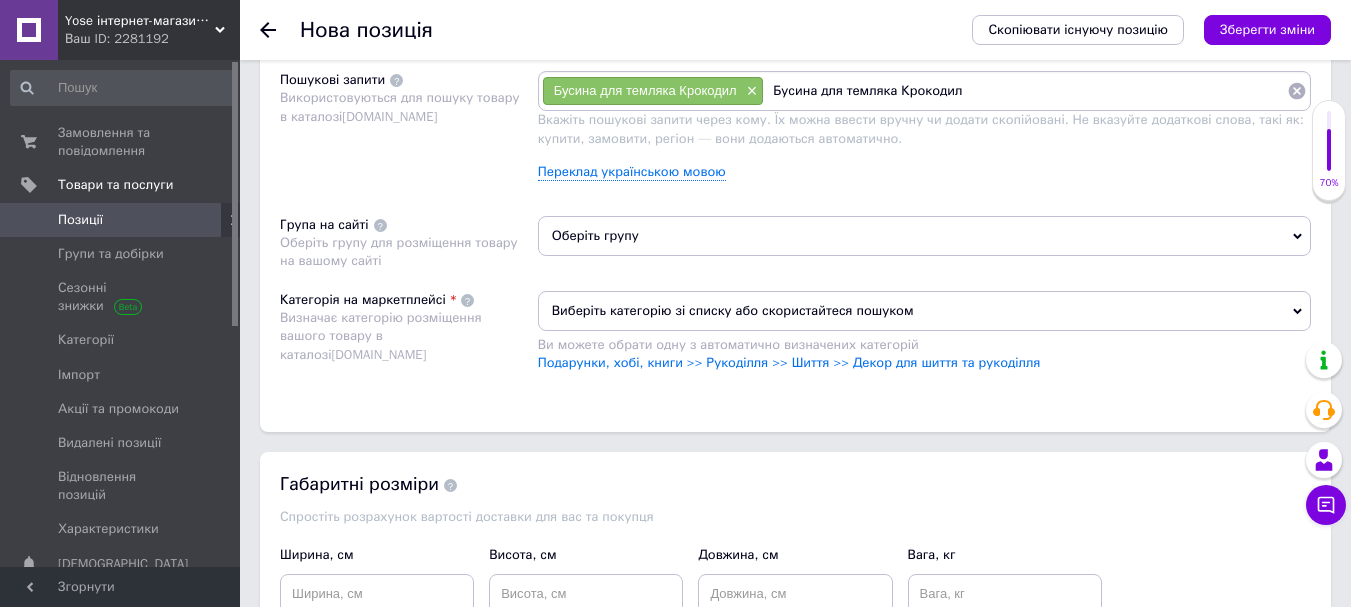 type on "Бусина для темляка" 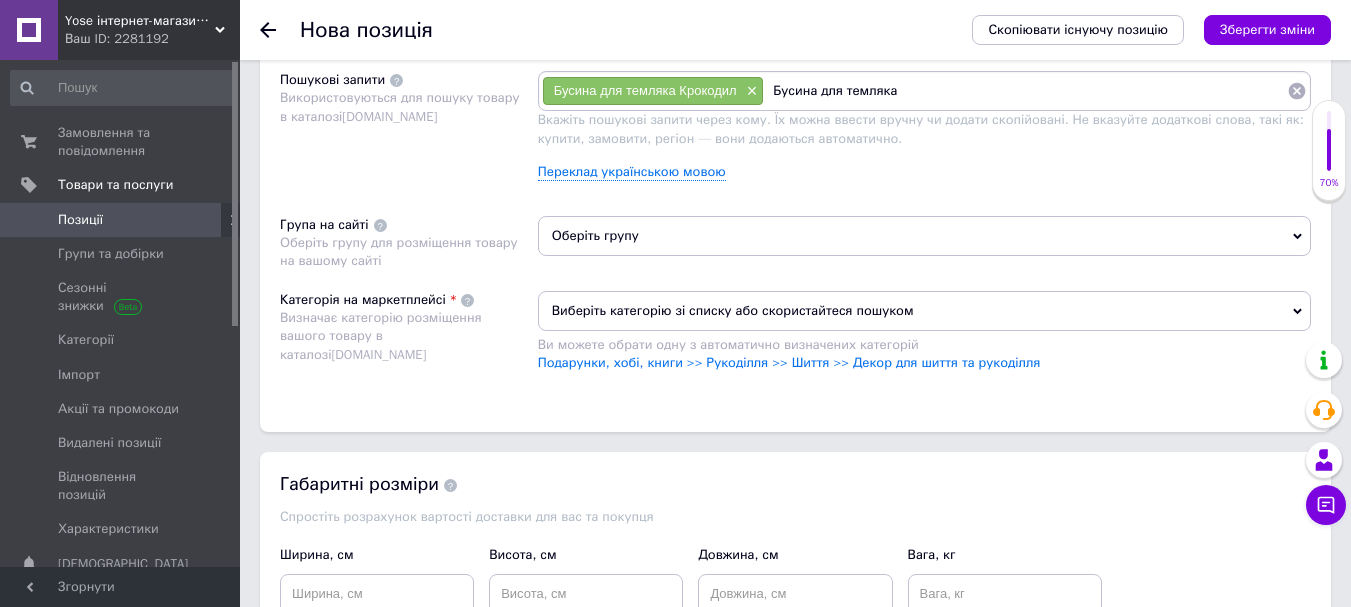 type 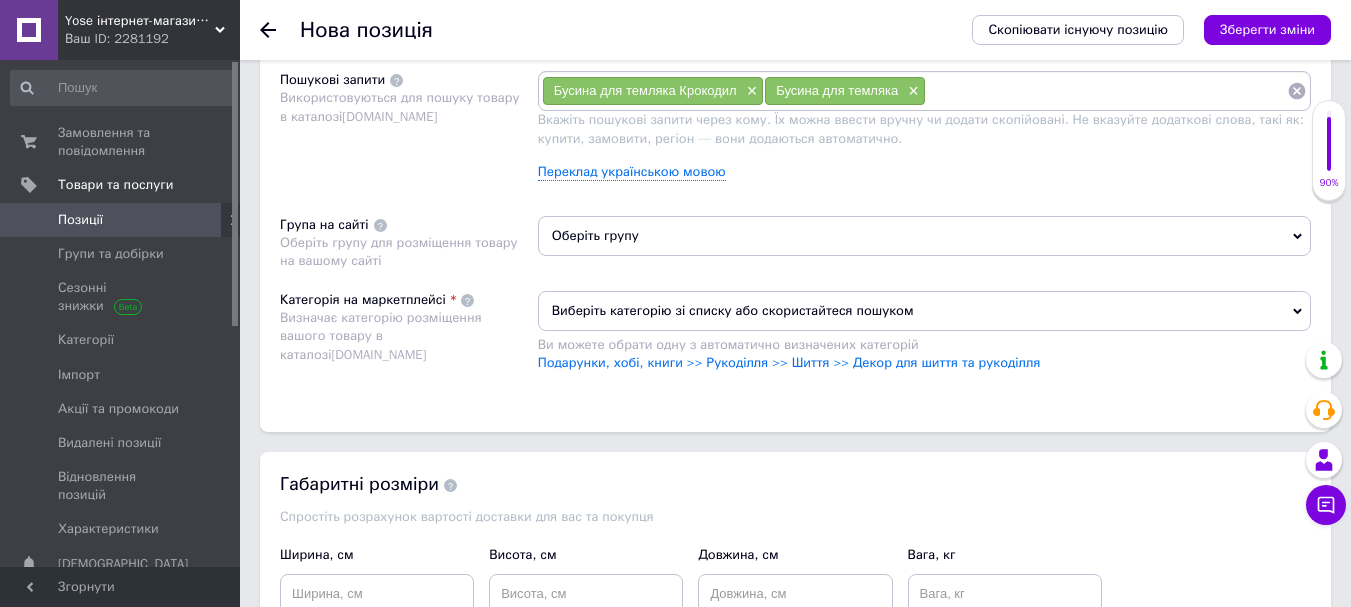 click on "Виберіть категорію зі списку або скористайтеся пошуком Ви можете обрати одну з автоматично визначених категорій Подарунки, хобі, книги >> Рукоділля >> Шиття >> Декор для шиття та рукоділля" at bounding box center (924, 341) 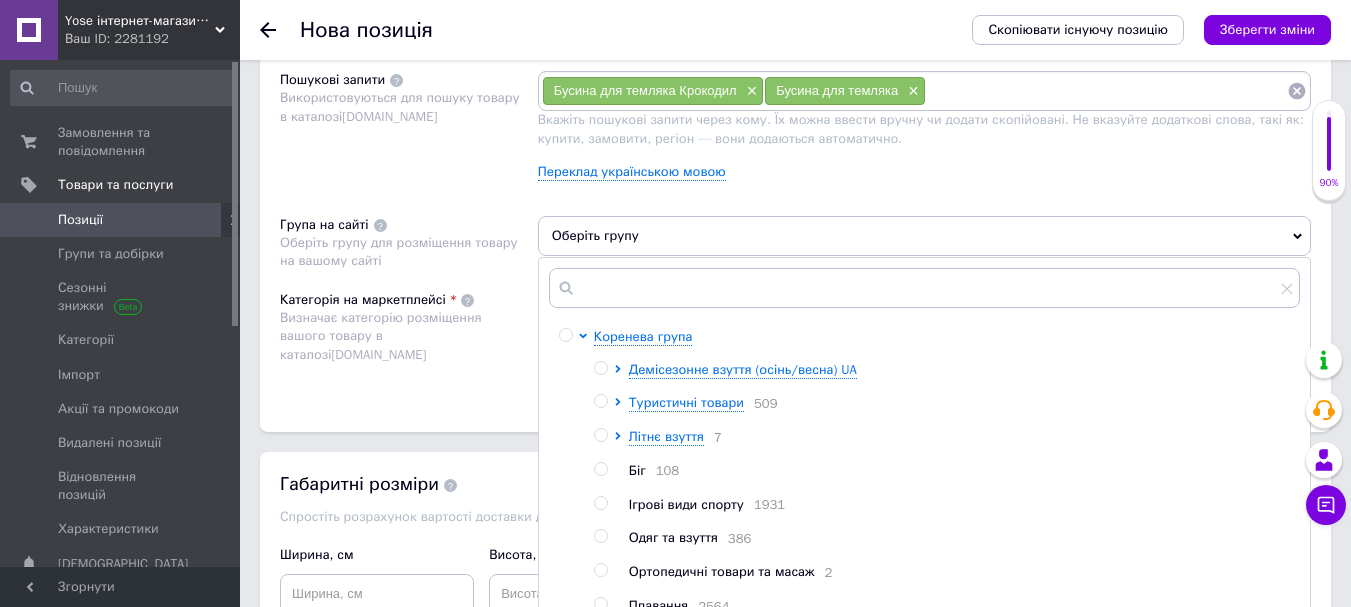 click on "Туристичні товари 509" at bounding box center [964, 403] 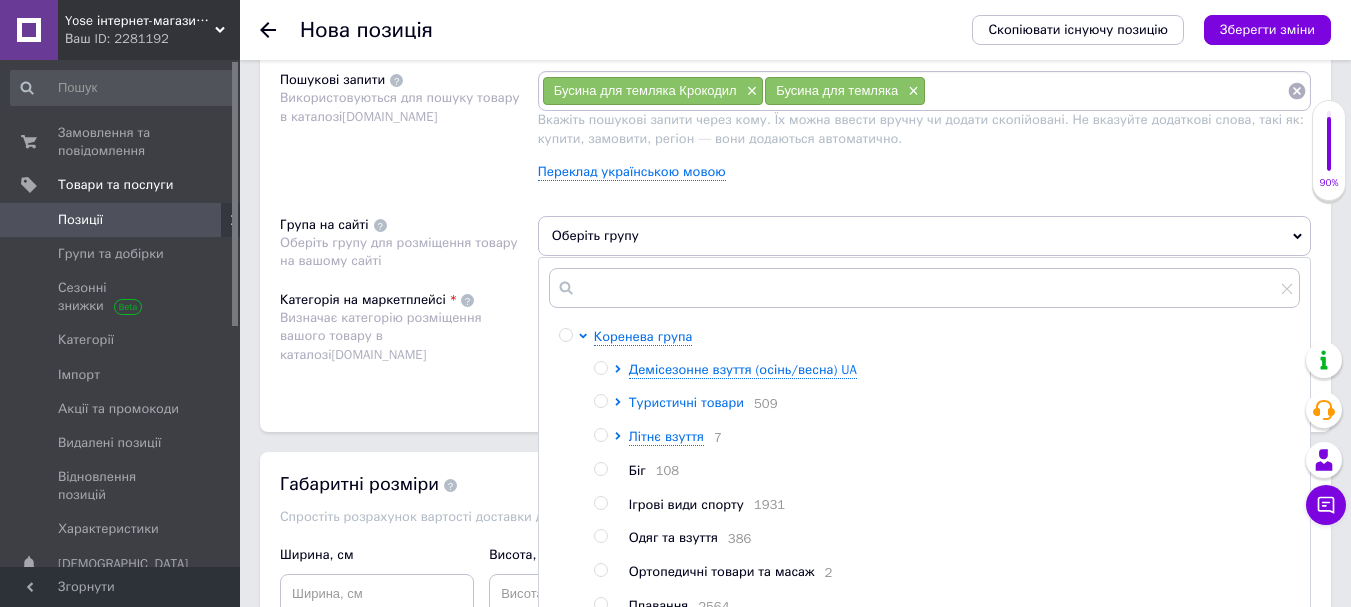 click on "Туристичні товари" at bounding box center [686, 402] 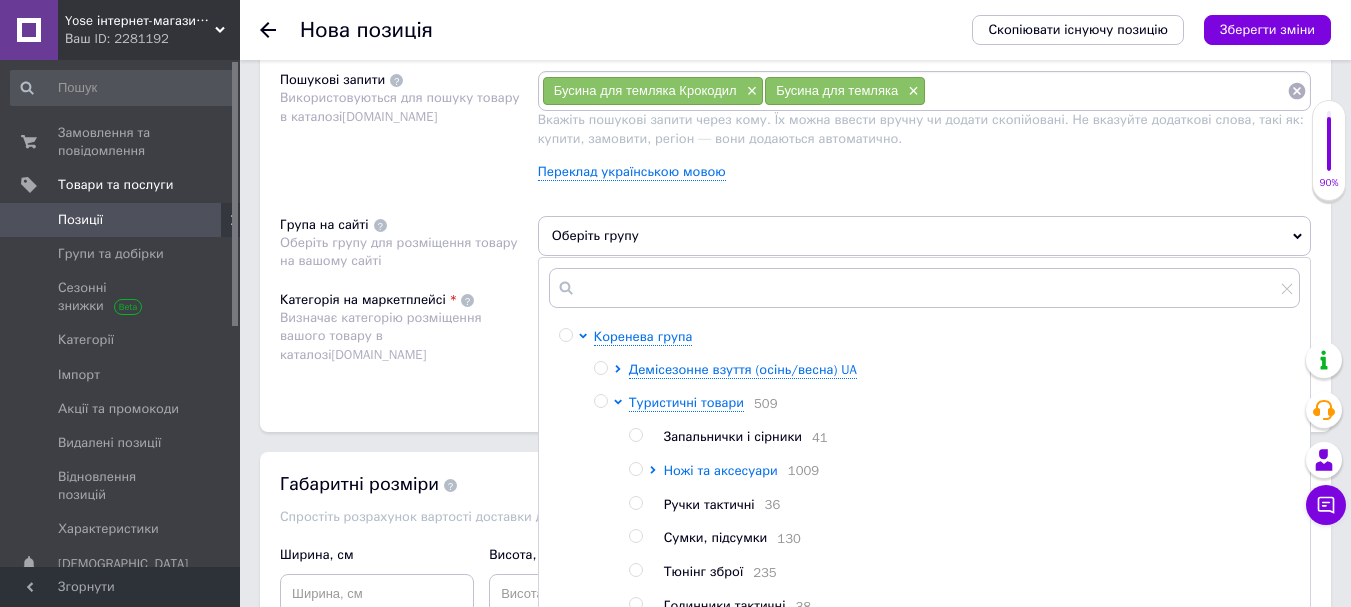 click on "Ножі та аксесуари" at bounding box center (721, 470) 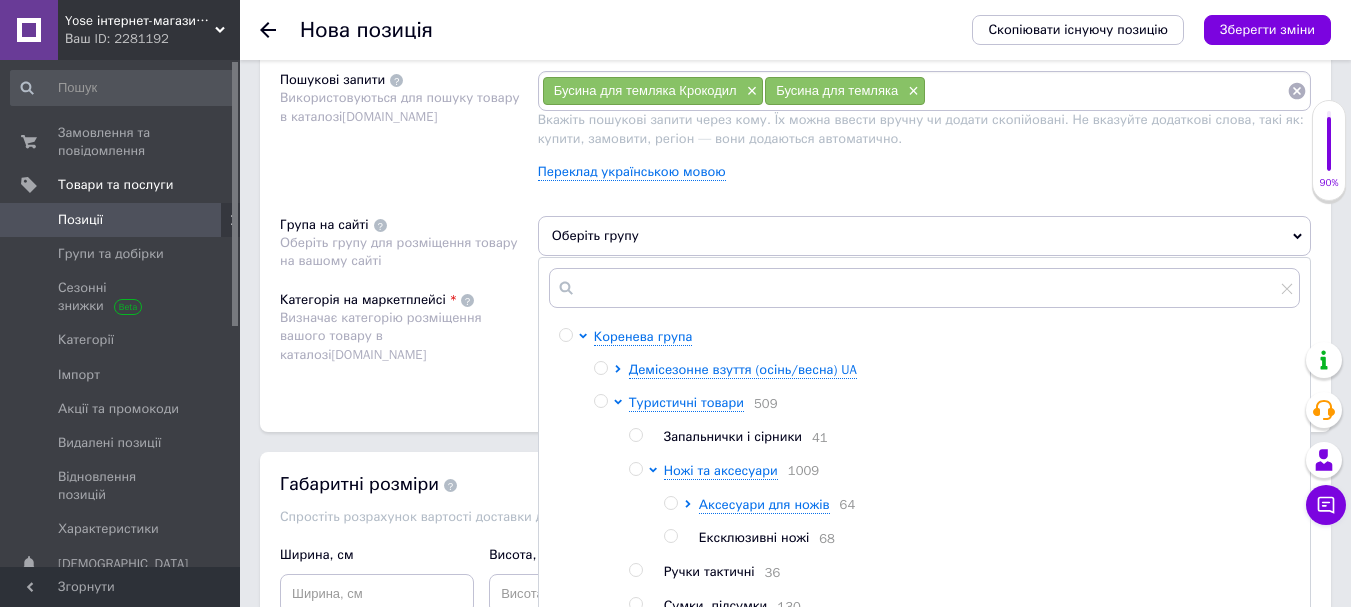 click at bounding box center (670, 503) 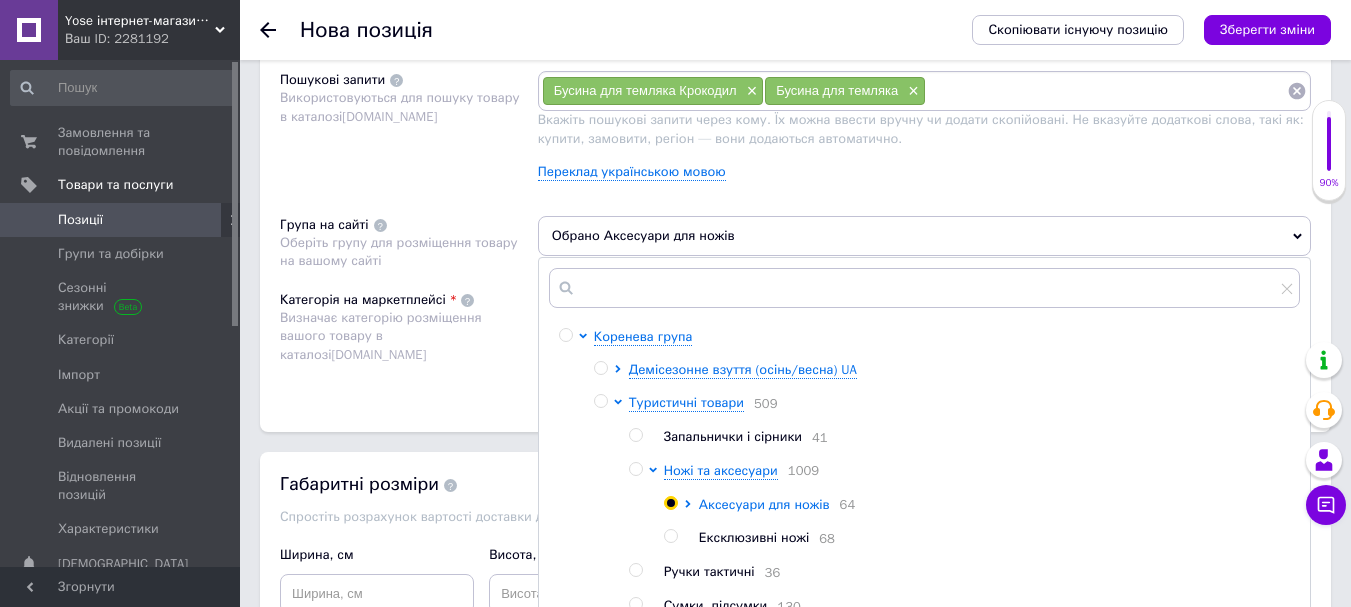 click on "Аксесуари для ножів" at bounding box center (764, 504) 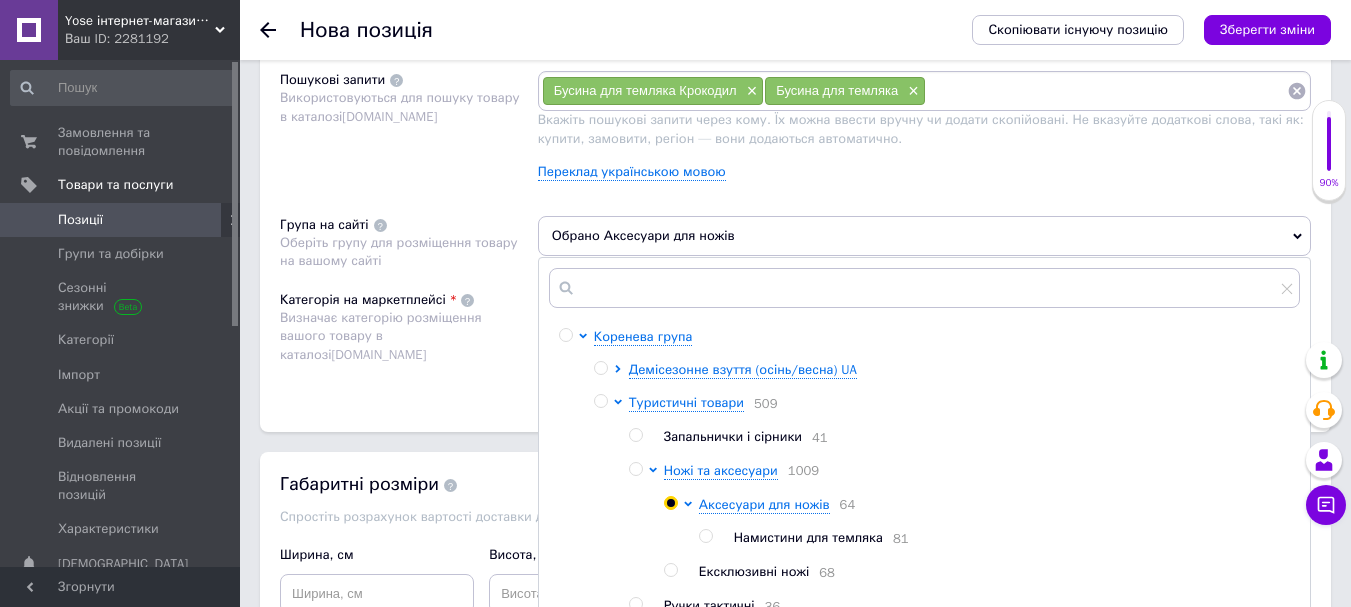 click on "Намистини для темляка" at bounding box center (808, 537) 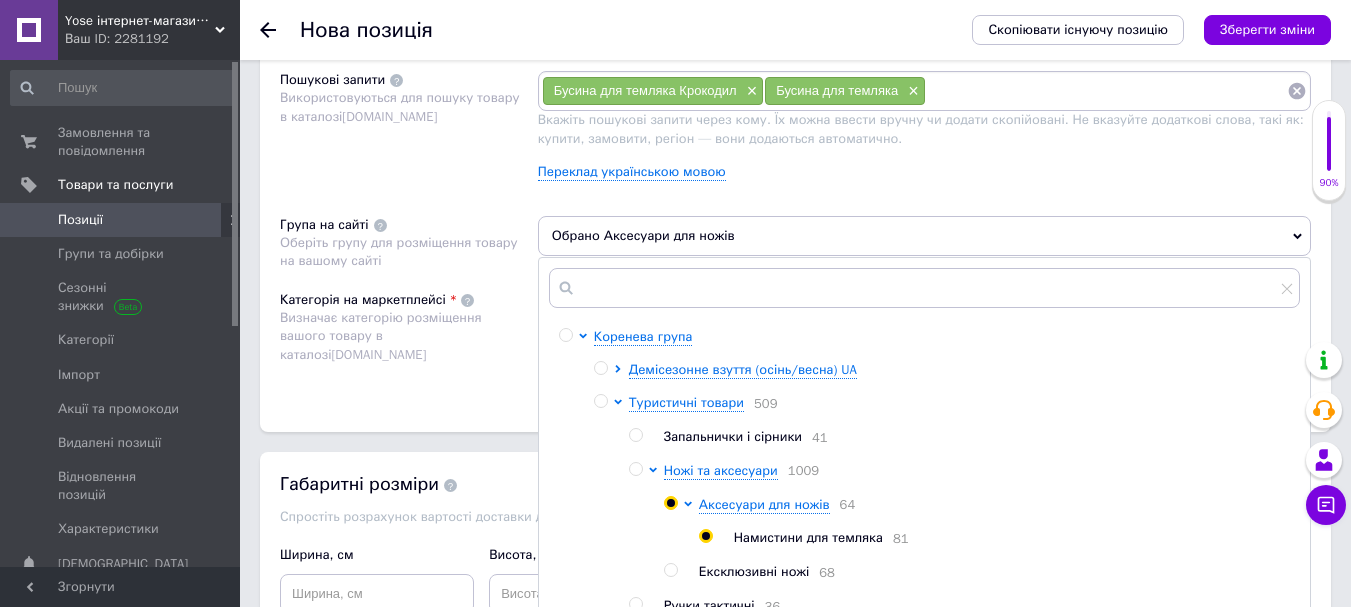 radio on "false" 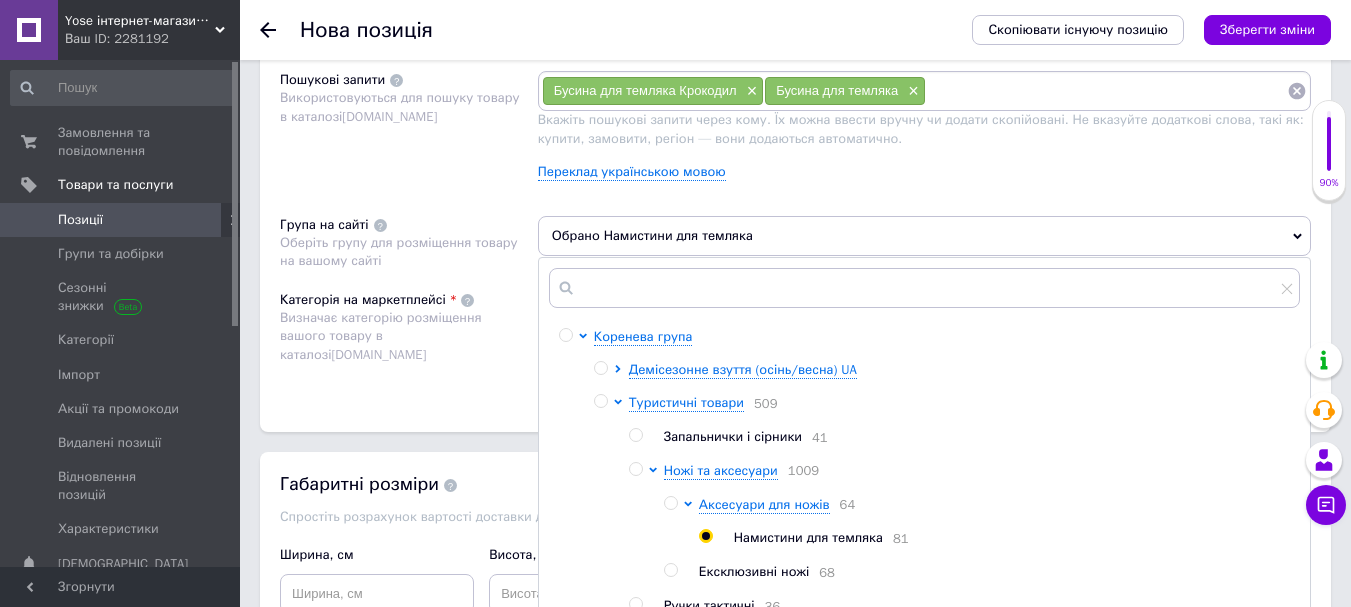 drag, startPoint x: 499, startPoint y: 285, endPoint x: 645, endPoint y: 215, distance: 161.91356 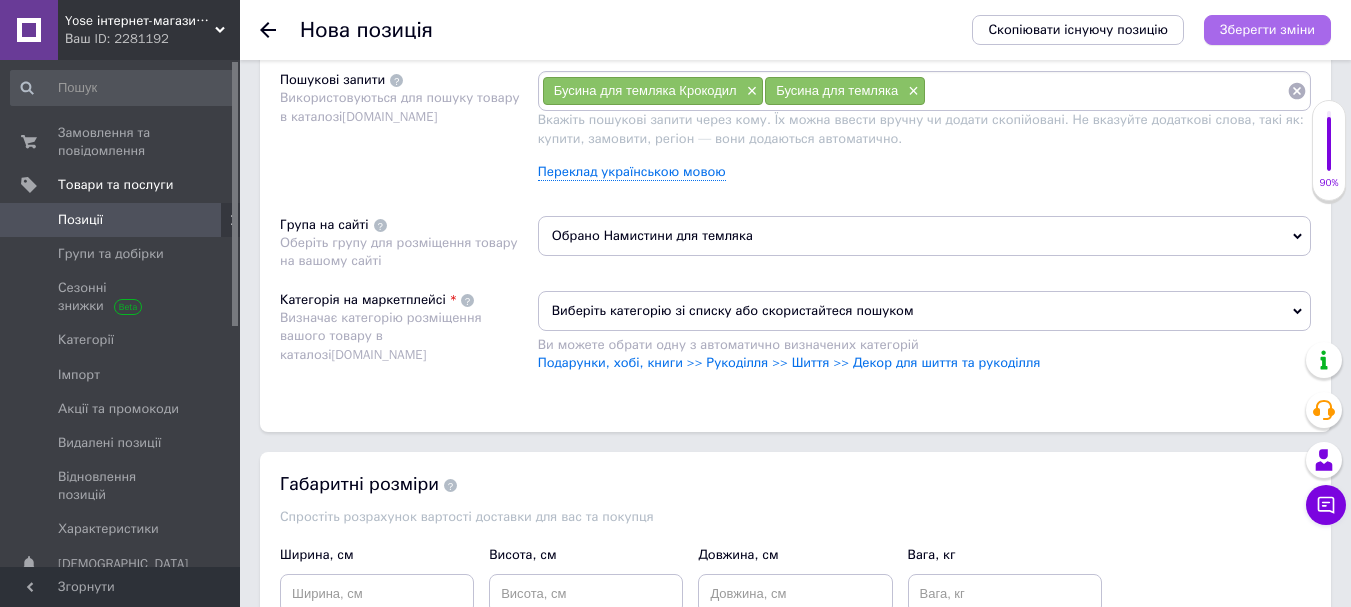click on "Зберегти зміни" at bounding box center (1267, 30) 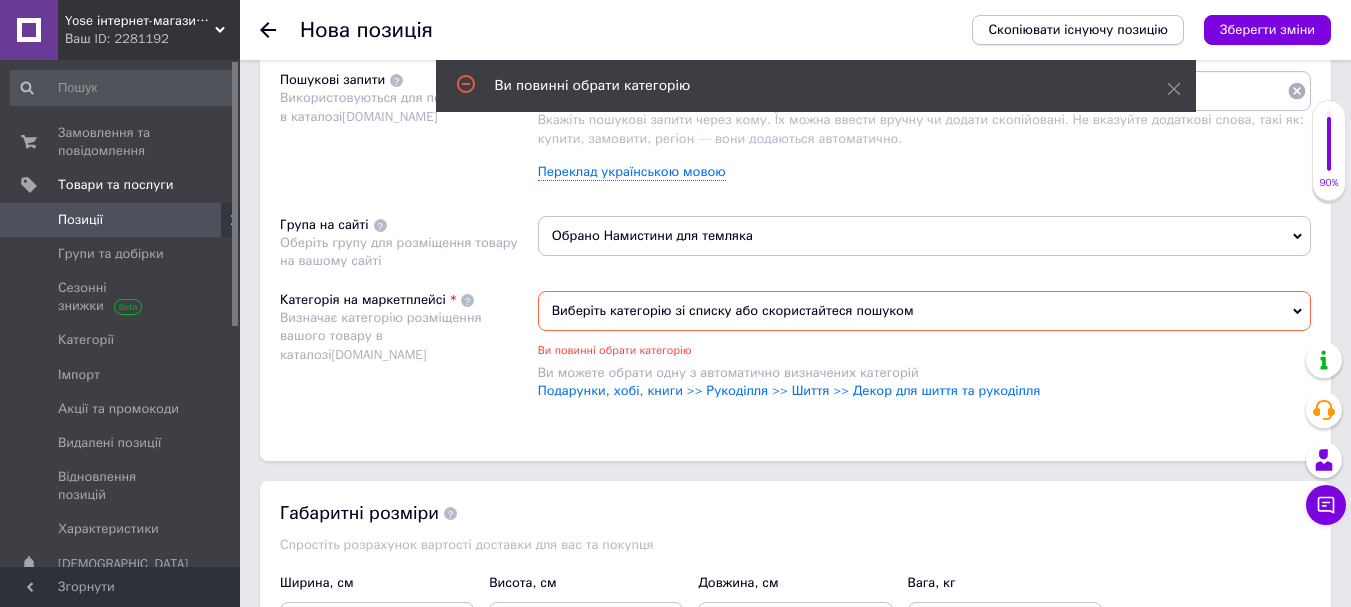 scroll, scrollTop: 1247, scrollLeft: 0, axis: vertical 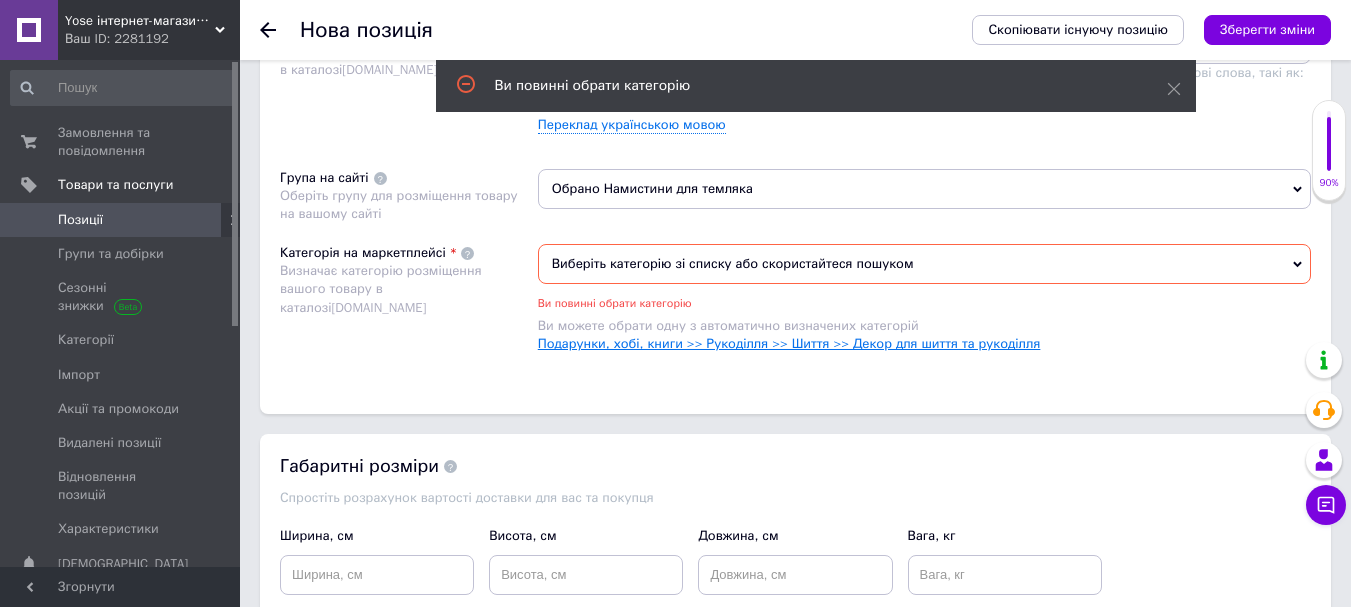 click on "Подарунки, хобі, книги >> Рукоділля >> Шиття >> Декор для шиття та рукоділля" at bounding box center [789, 343] 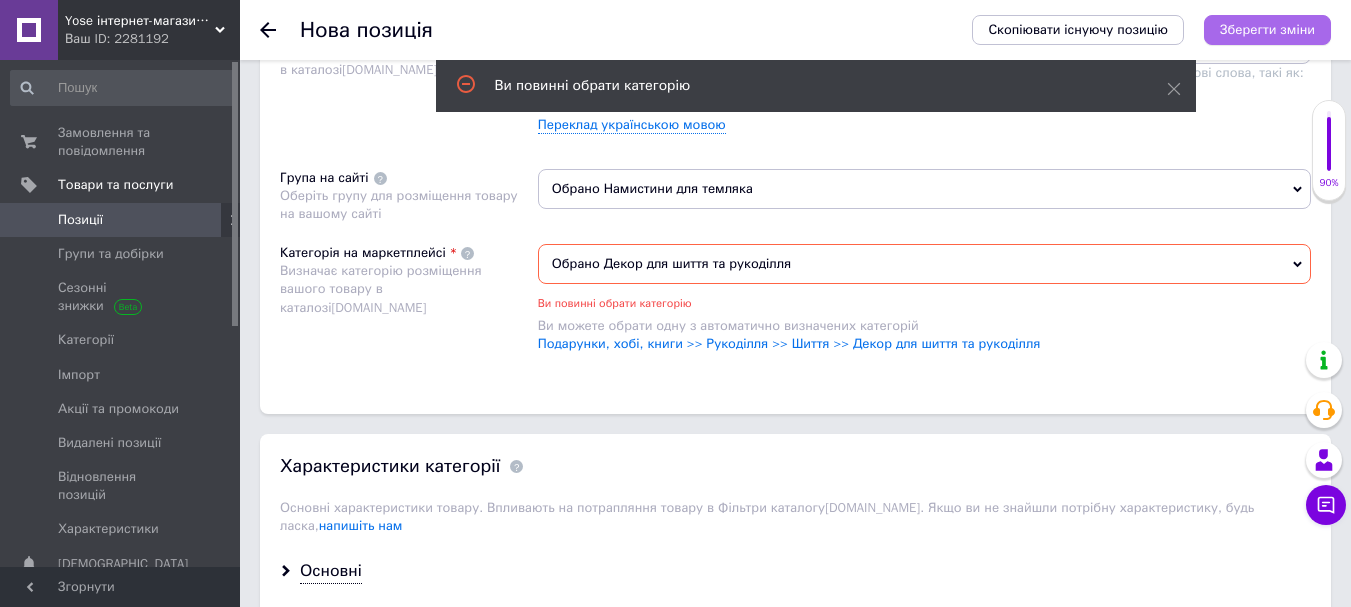 click on "Зберегти зміни" at bounding box center [1267, 29] 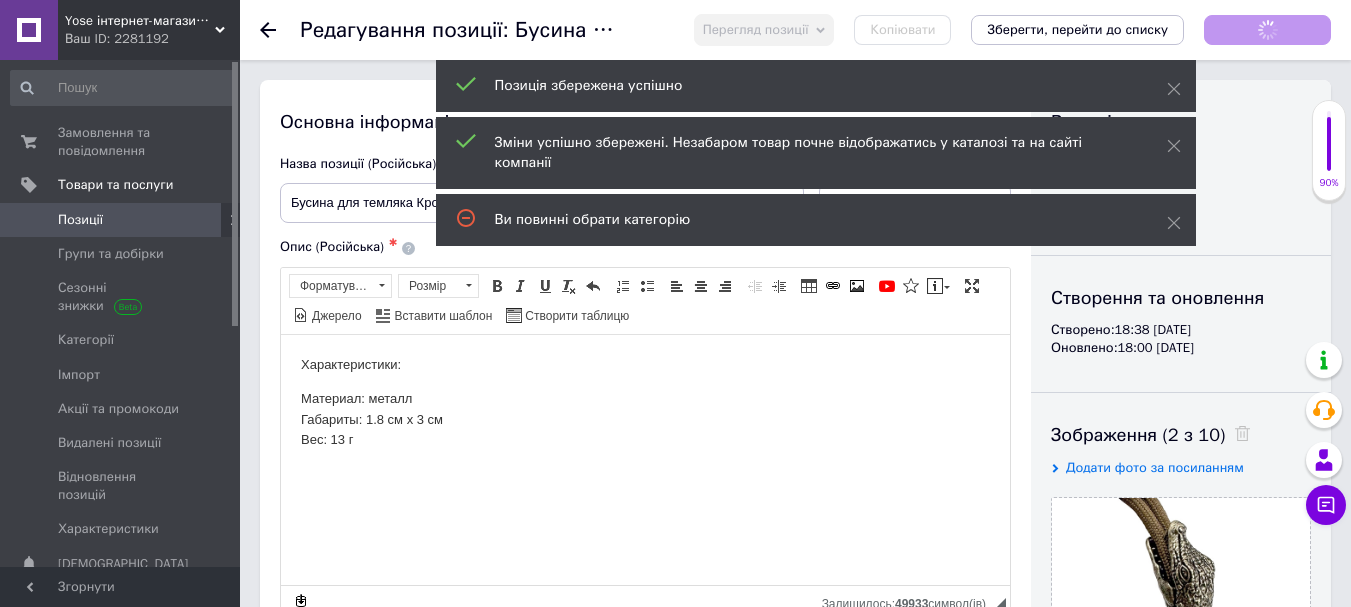 scroll, scrollTop: 0, scrollLeft: 0, axis: both 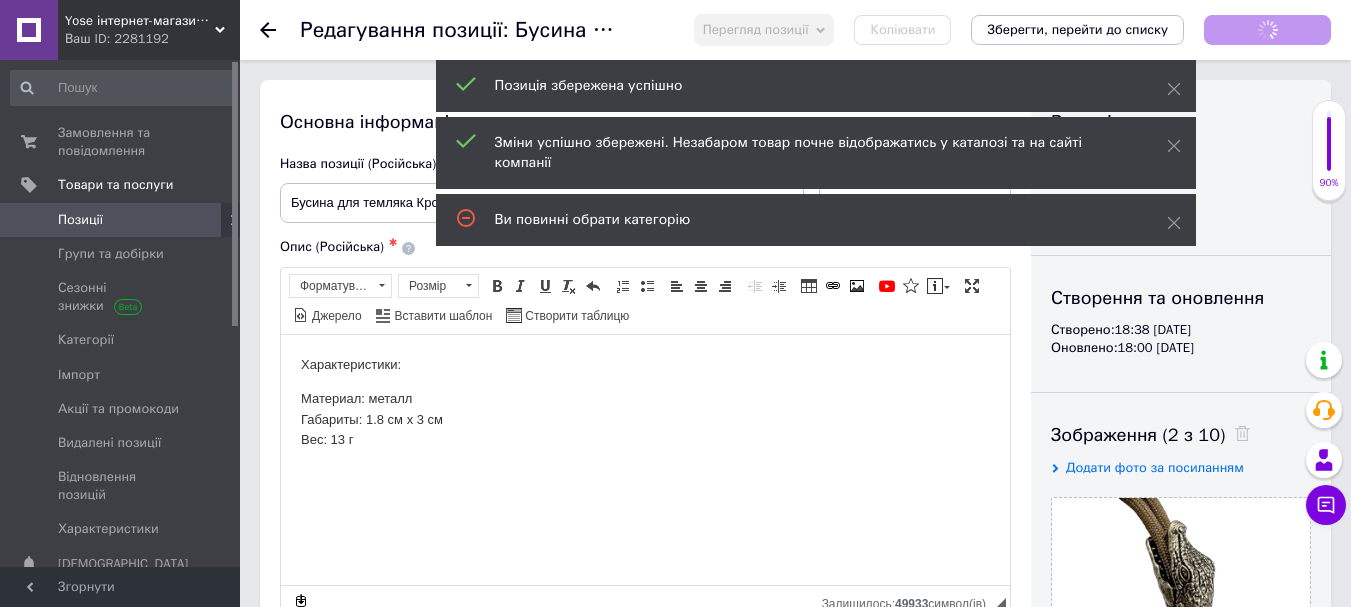 click on "Зберегти, перейти до списку" at bounding box center (1077, 29) 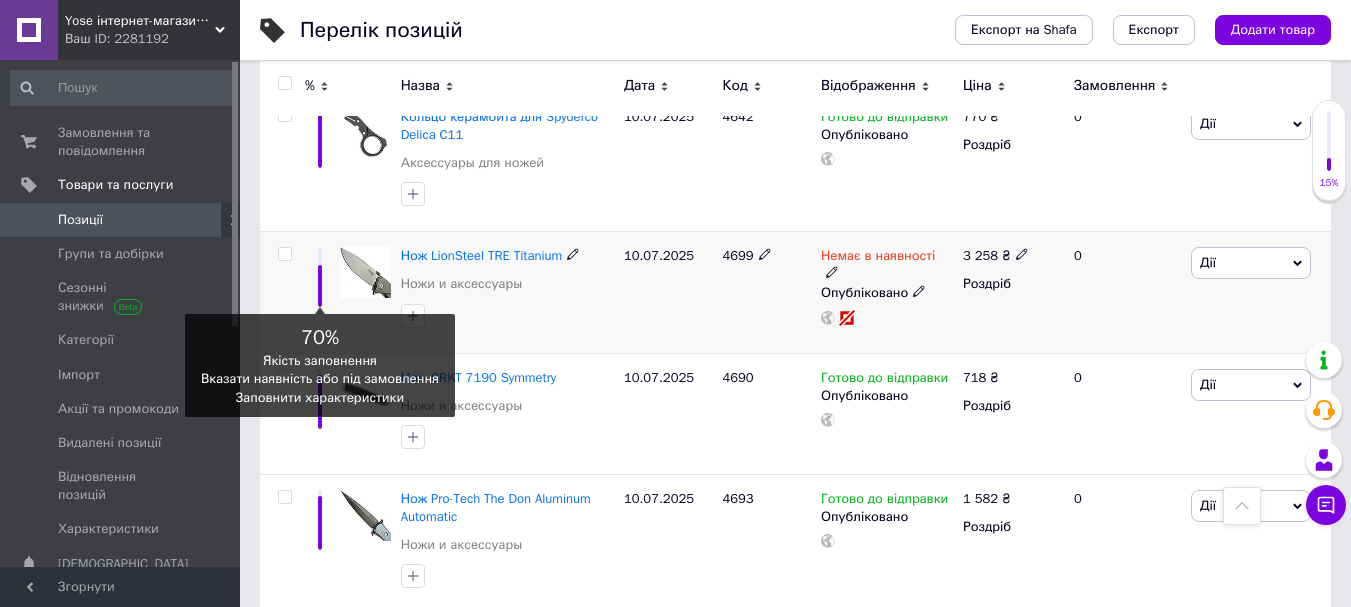 scroll, scrollTop: 400, scrollLeft: 0, axis: vertical 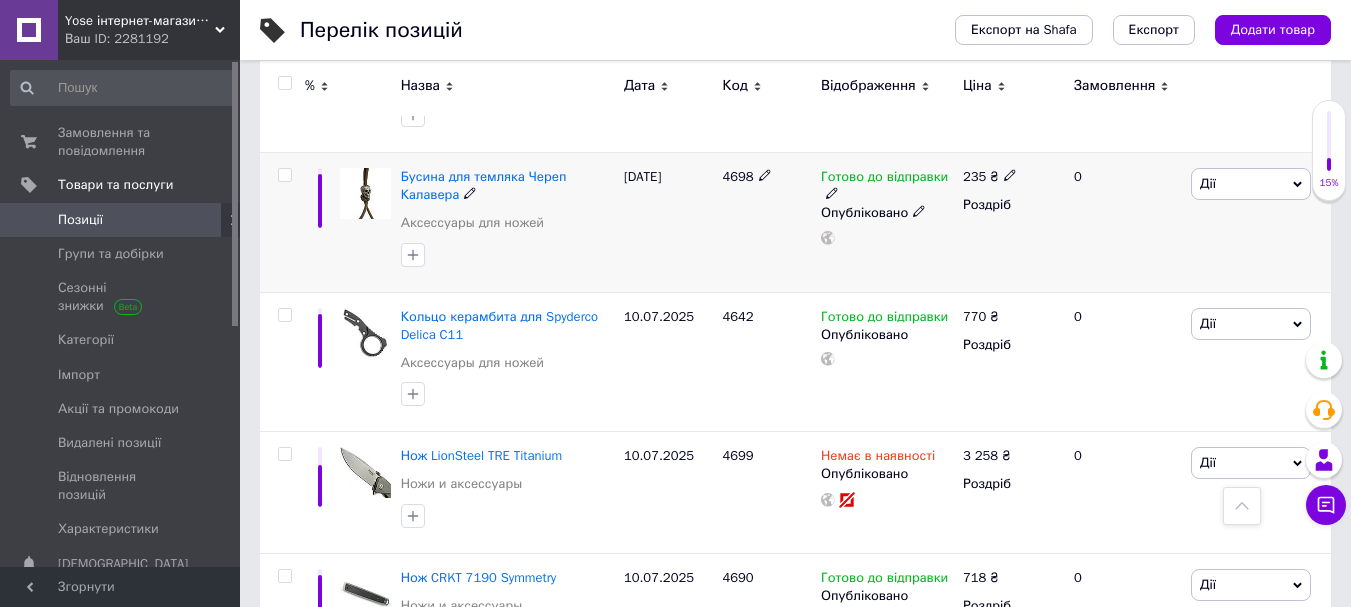 click at bounding box center (284, 175) 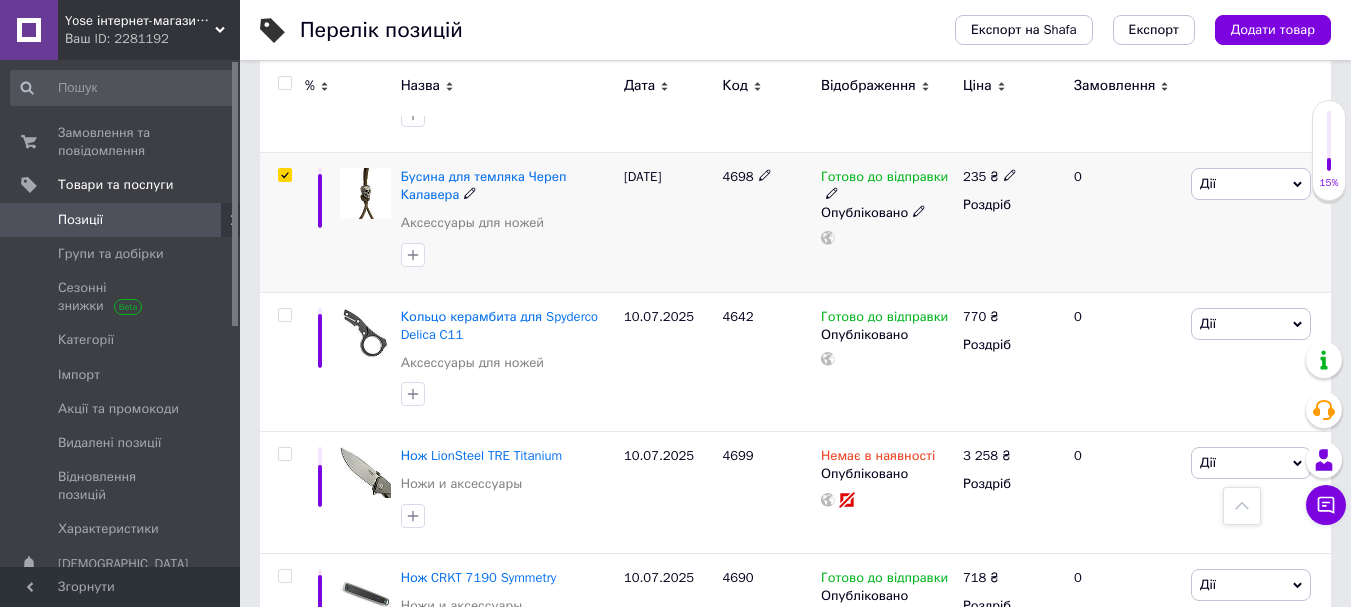 checkbox on "true" 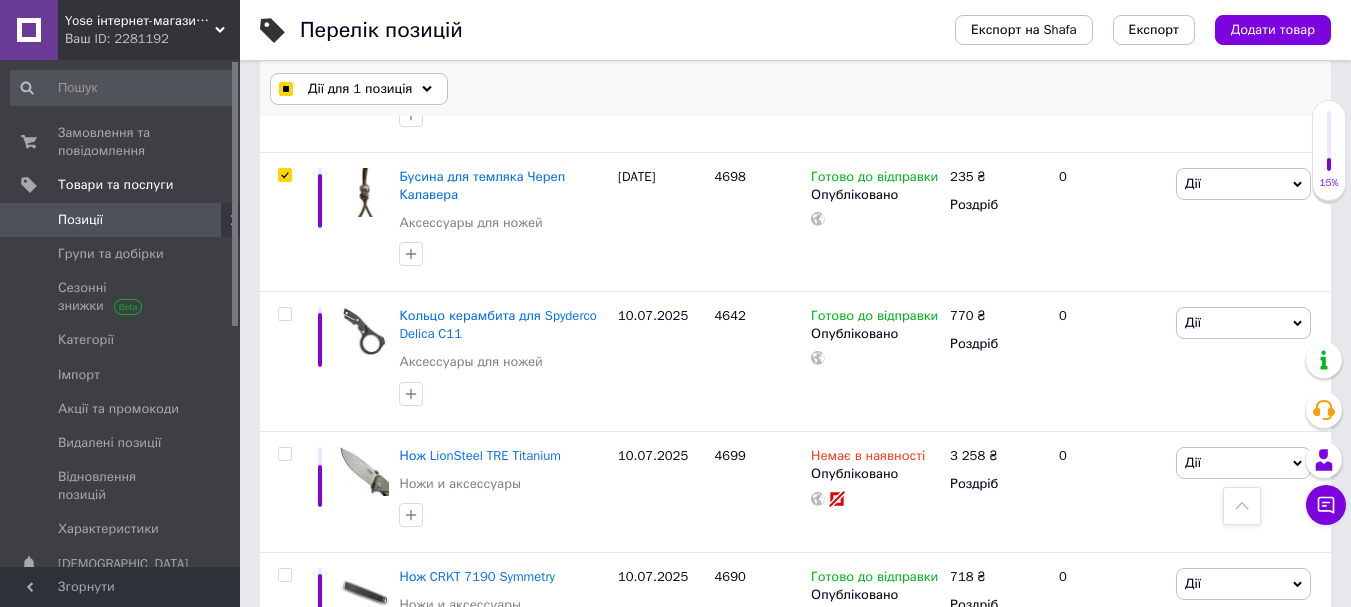 click on "Дії для 1 позиція" at bounding box center [360, 89] 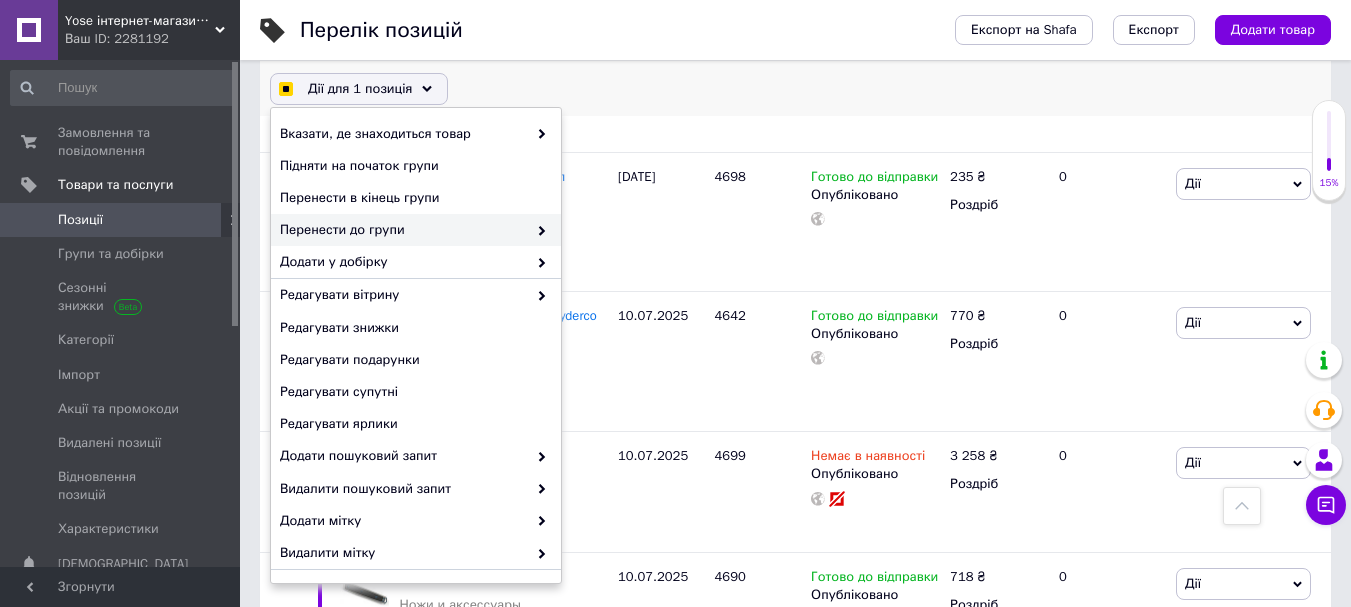 checkbox on "true" 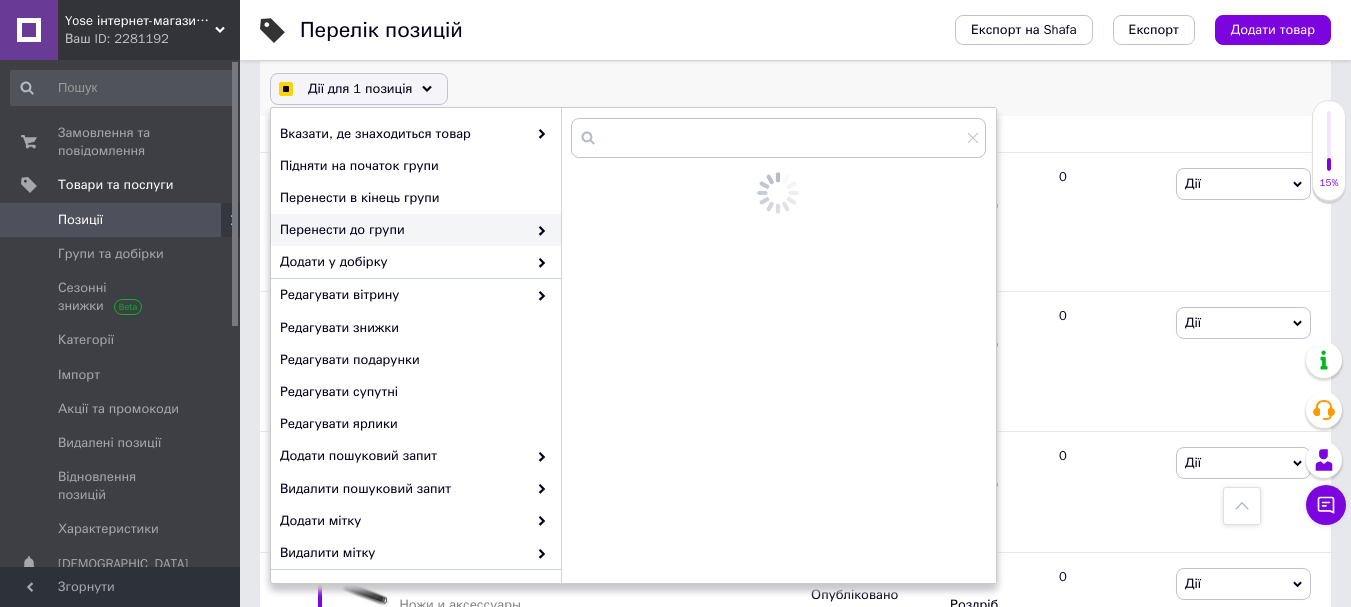 checkbox on "true" 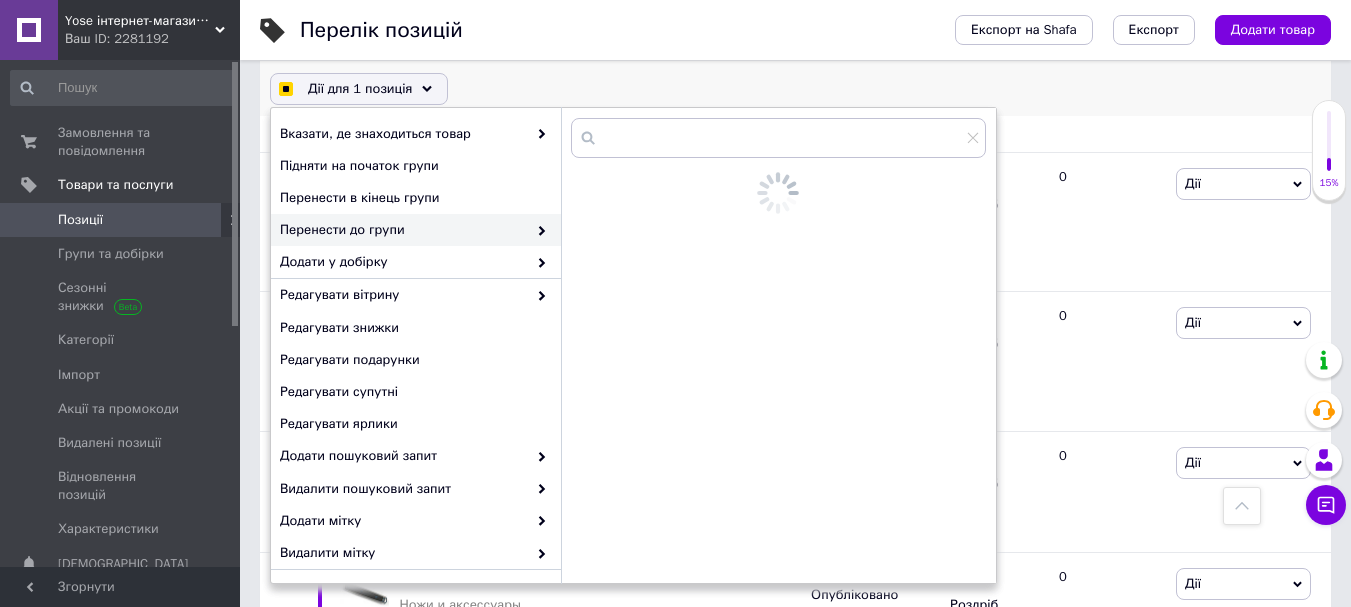 checkbox on "true" 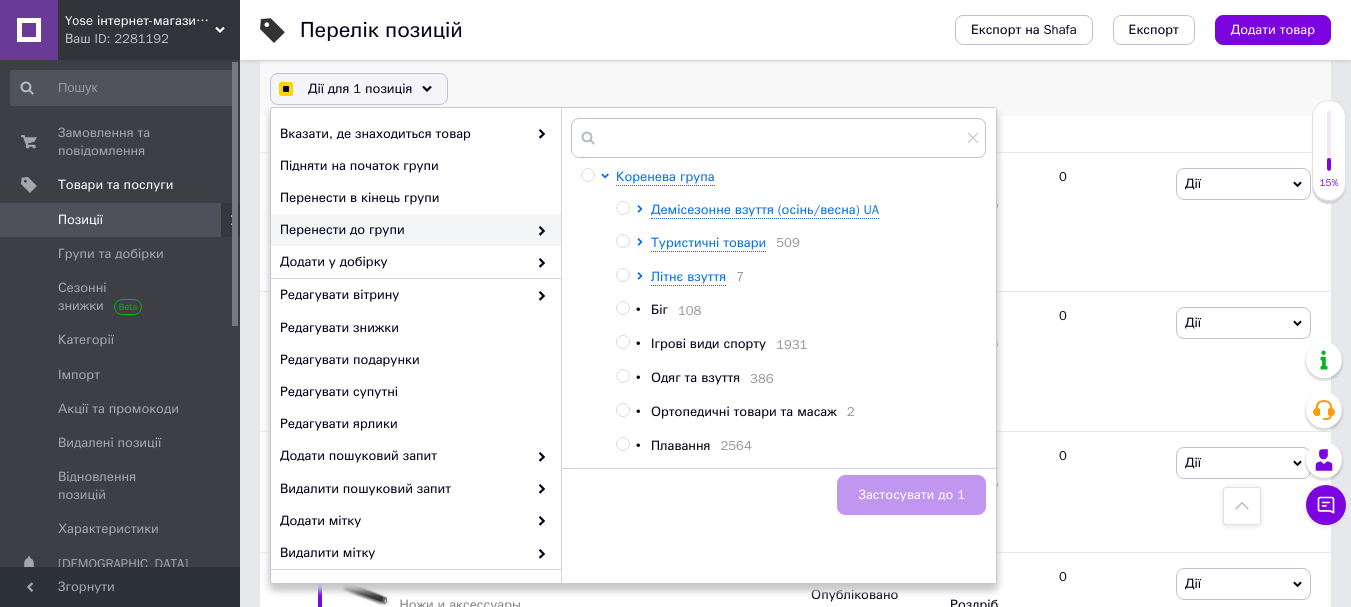 click on "Туристичні товари 509" at bounding box center (813, 243) 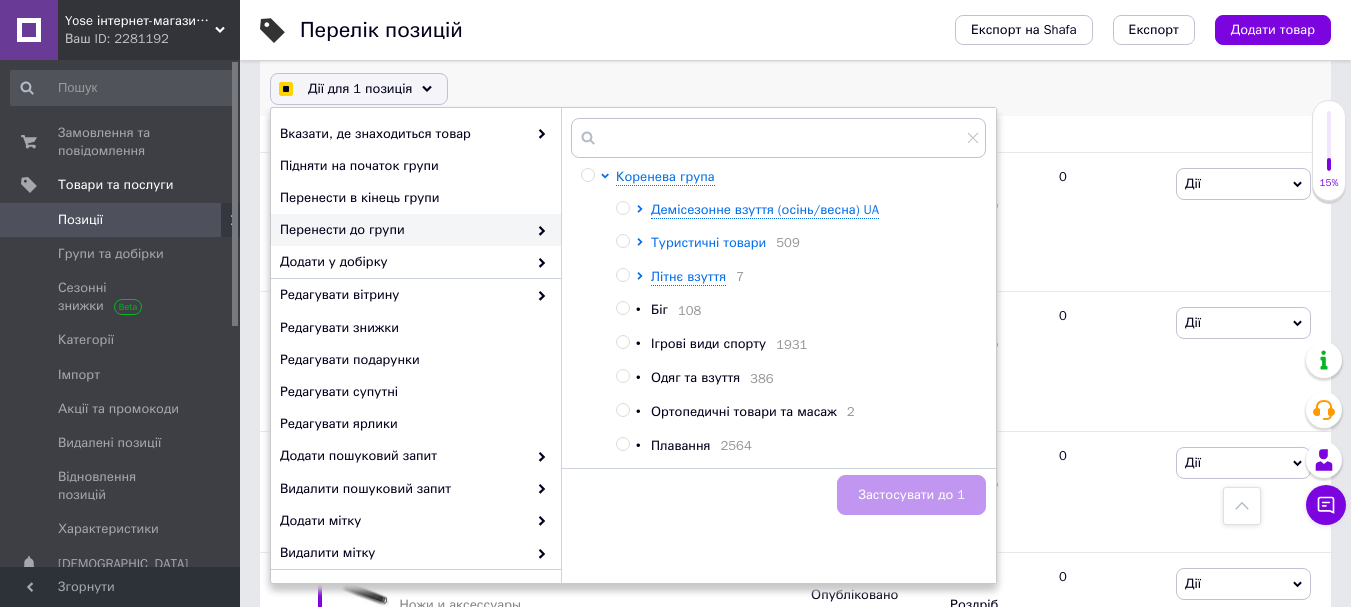 checkbox on "true" 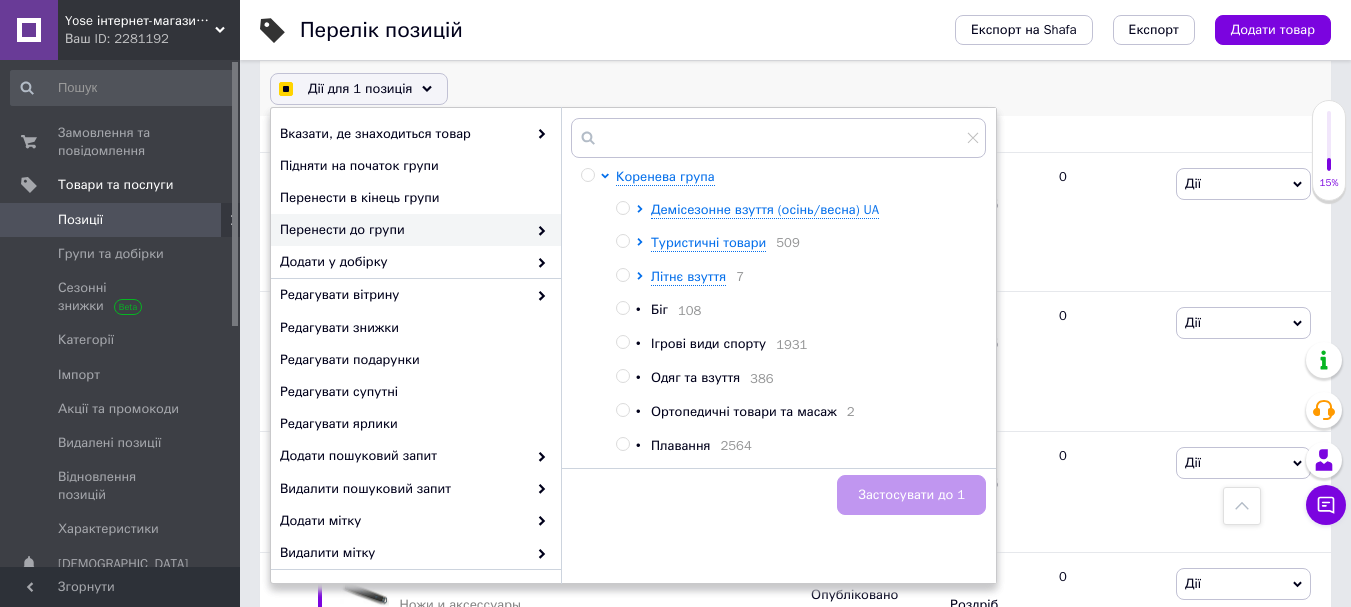 checkbox on "true" 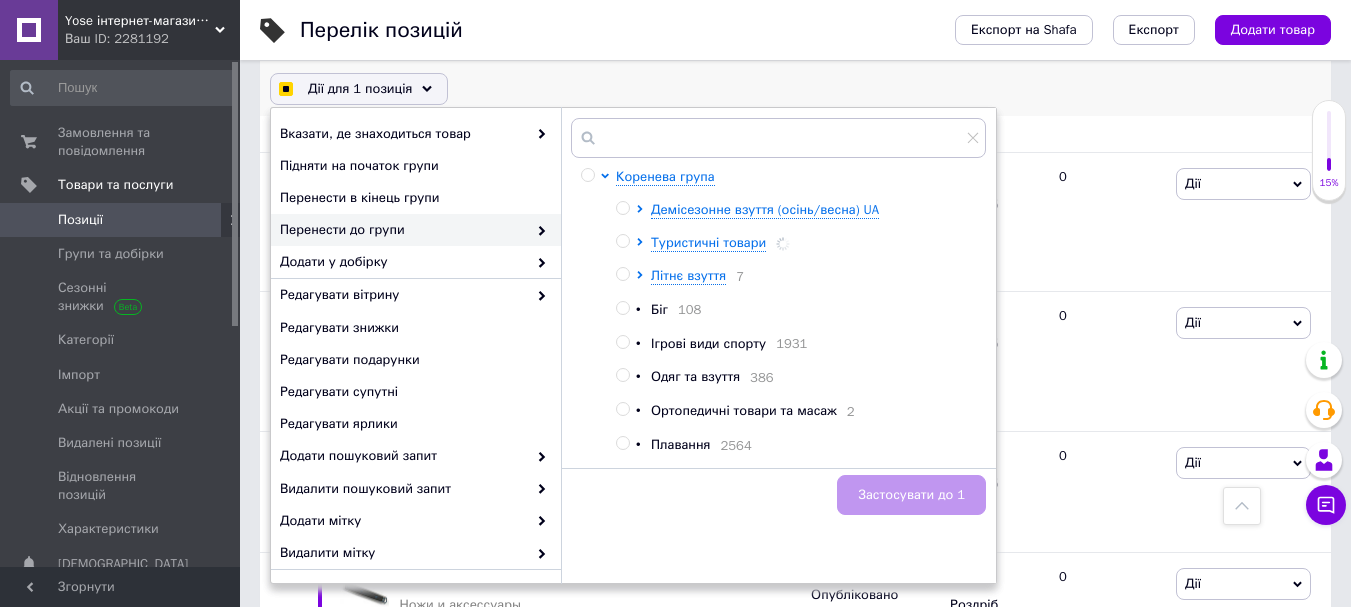 checkbox on "true" 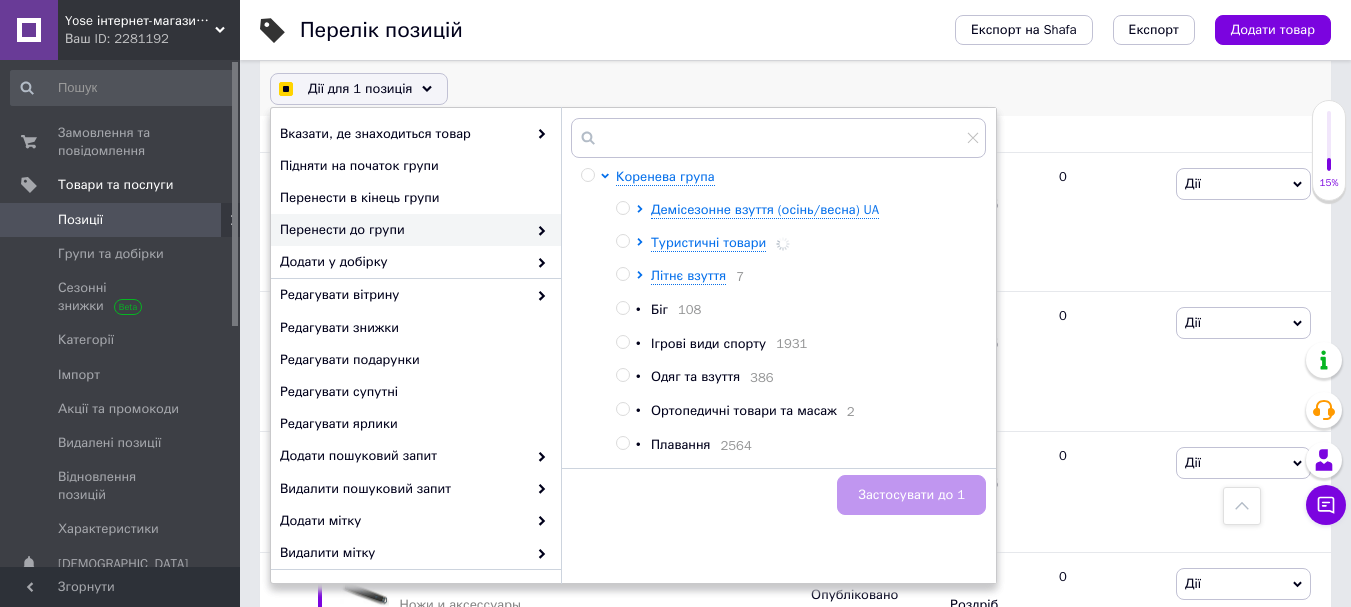 checkbox on "true" 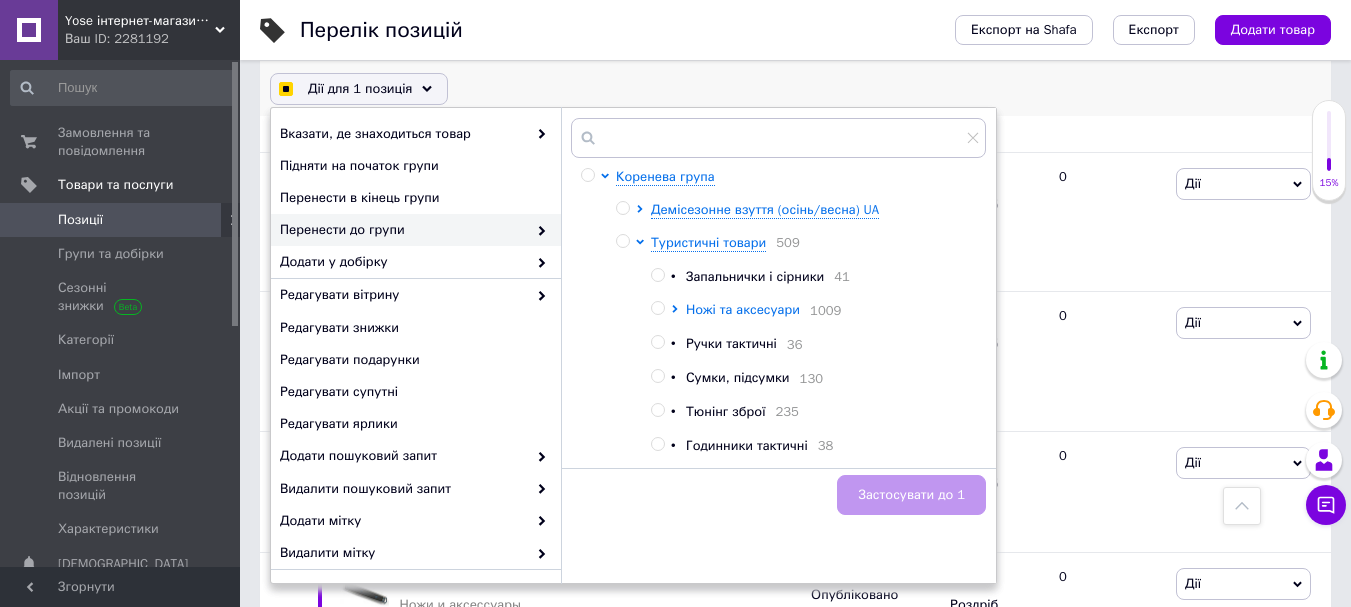 click on "Ножі та аксесуари" at bounding box center [743, 309] 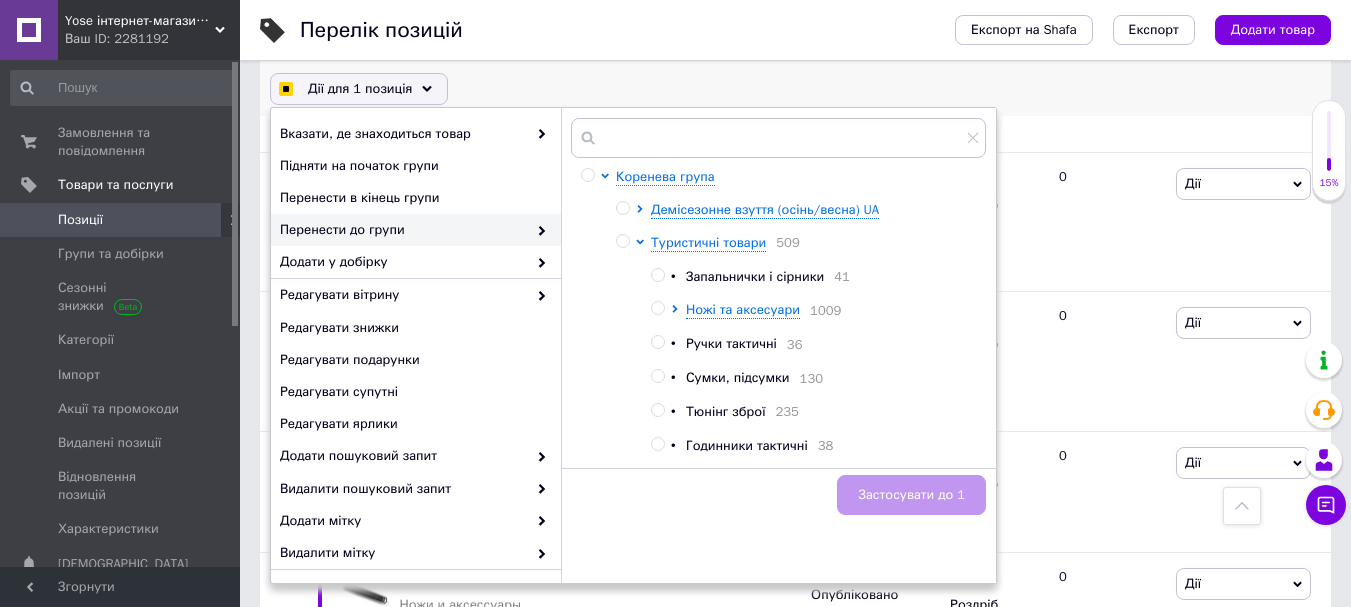 checkbox on "true" 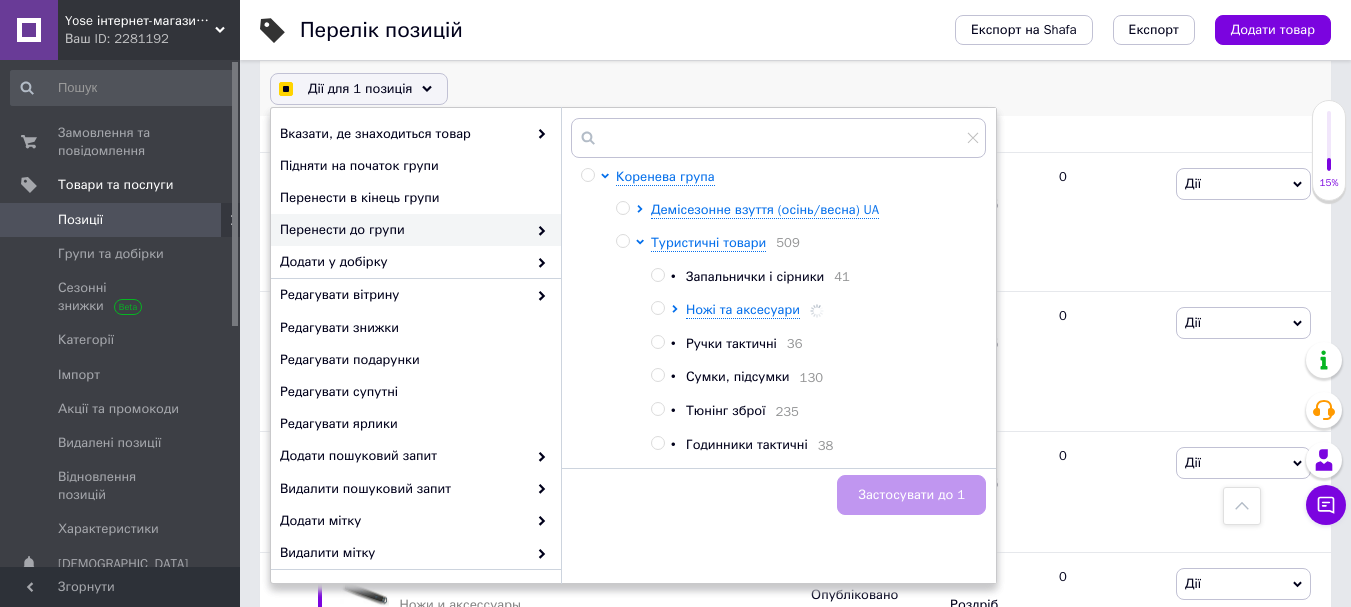 checkbox on "true" 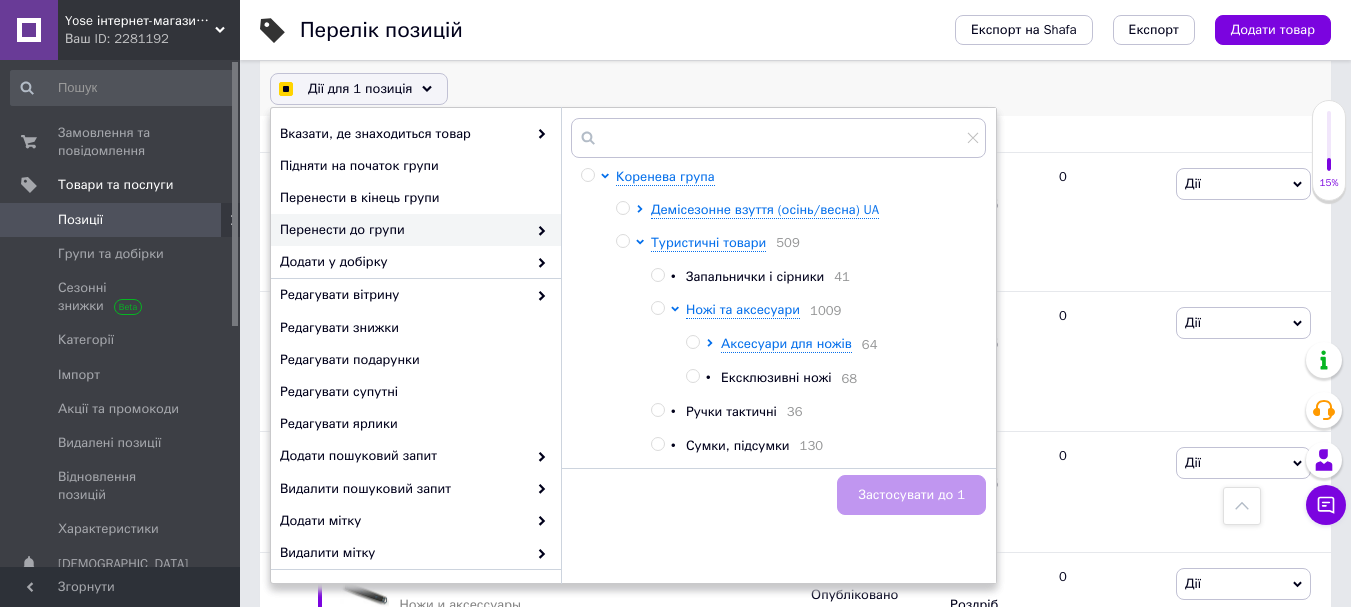 checkbox on "true" 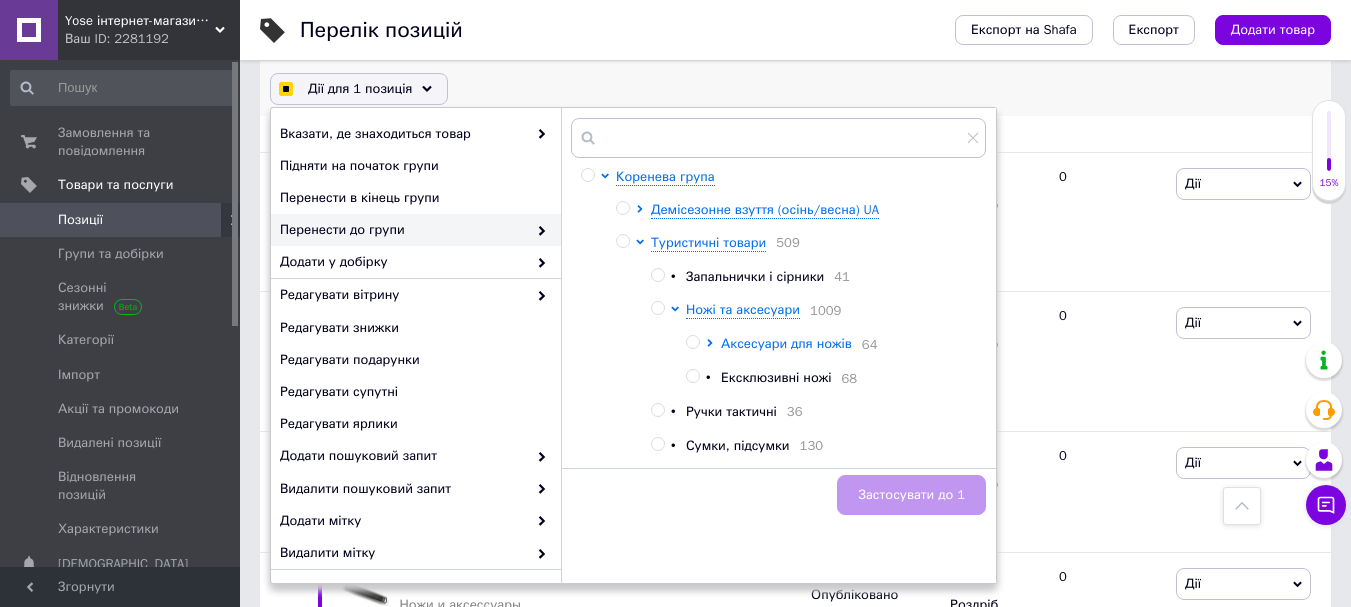 click on "Аксесуари для ножів" at bounding box center [786, 343] 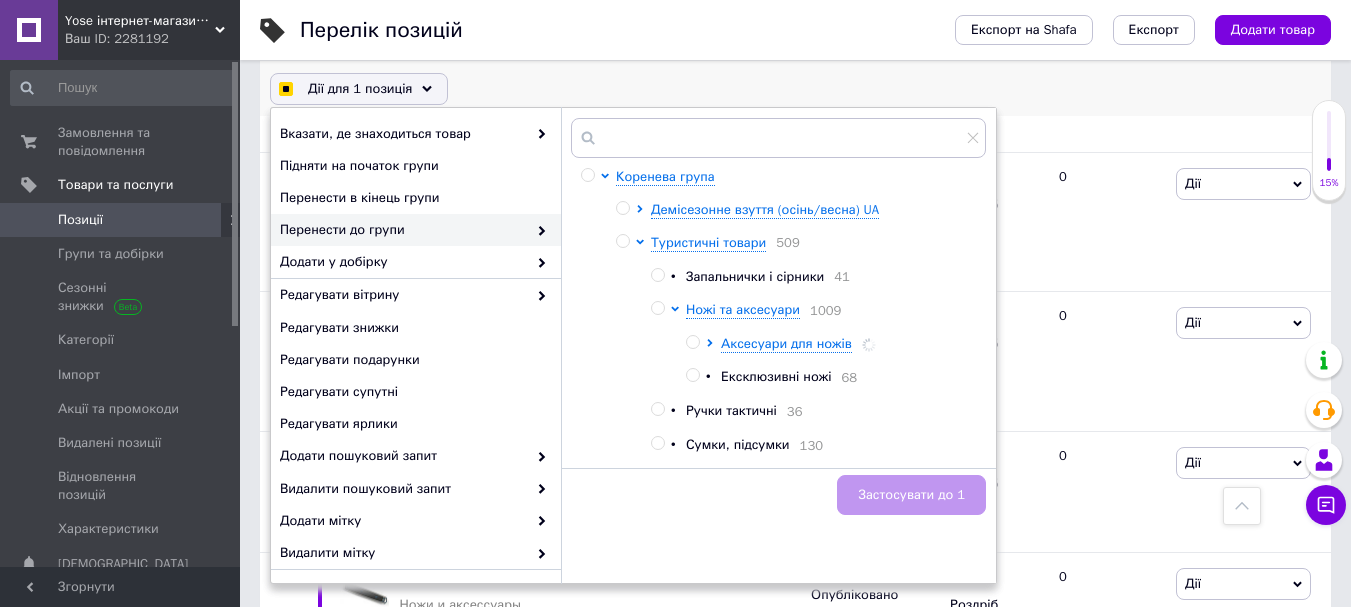 checkbox on "true" 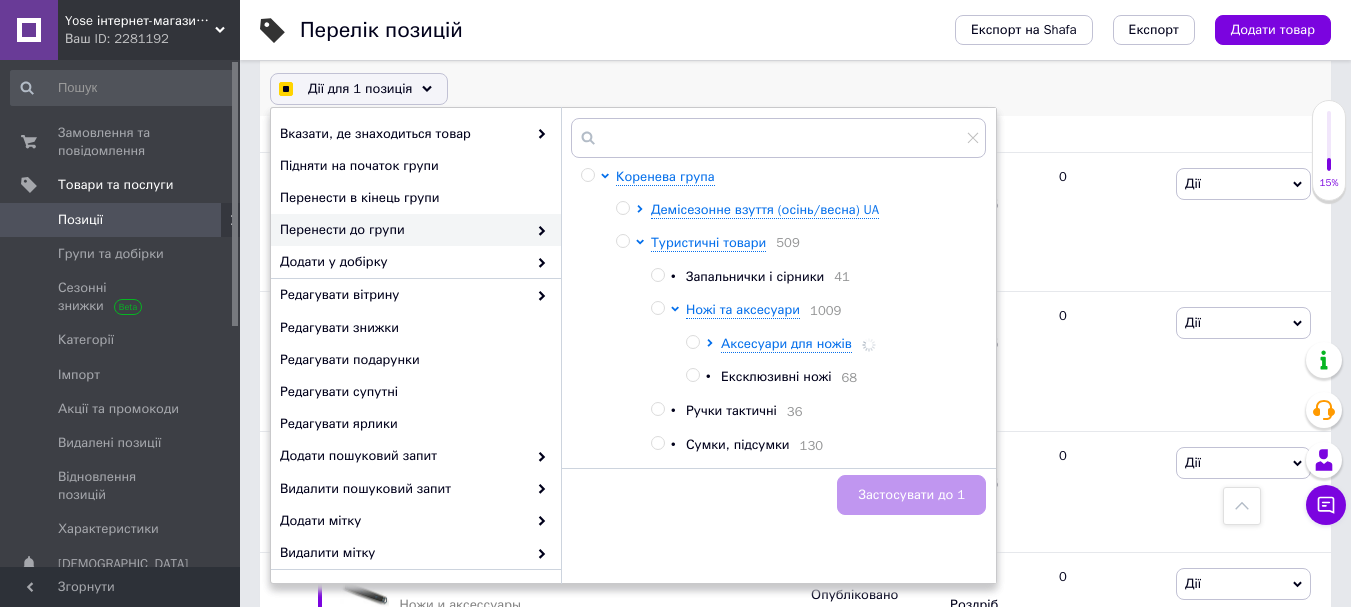 checkbox on "true" 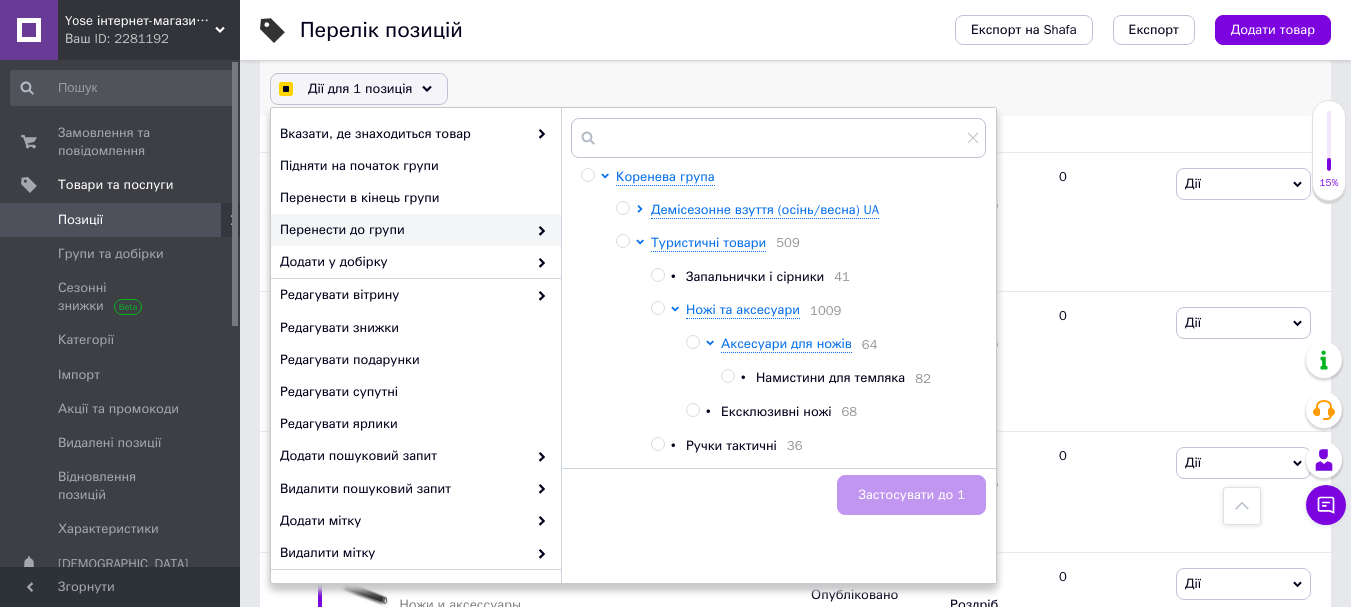 click on "Намистини для темляка" at bounding box center [830, 377] 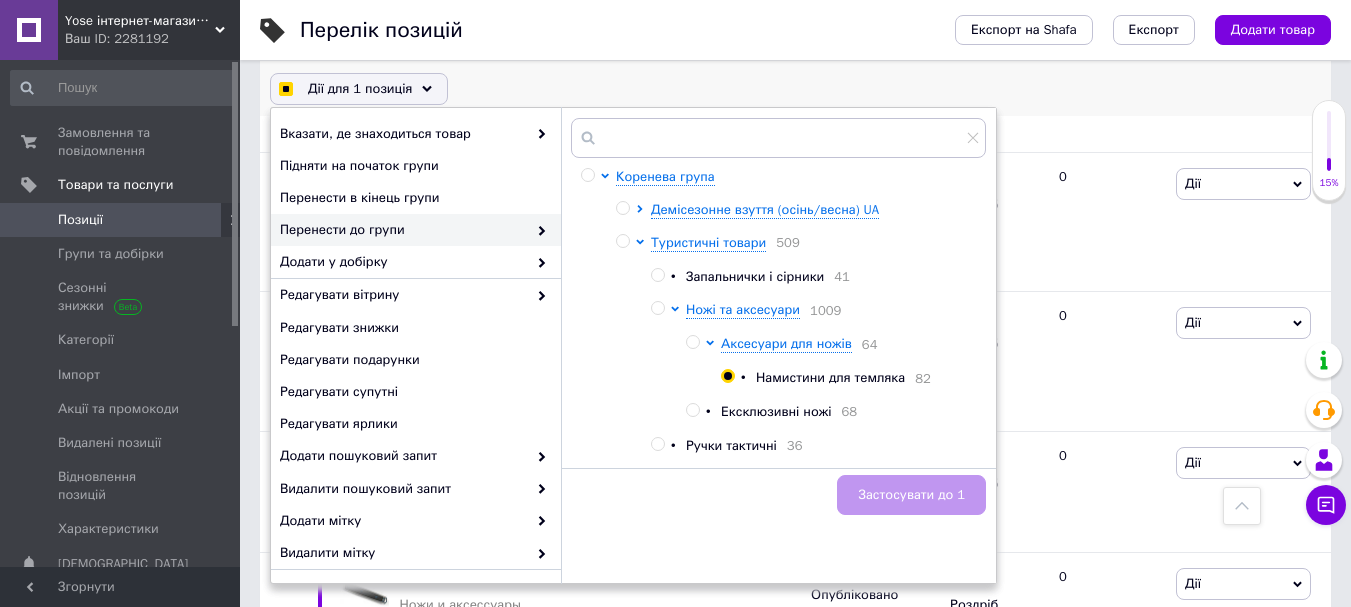 checkbox on "true" 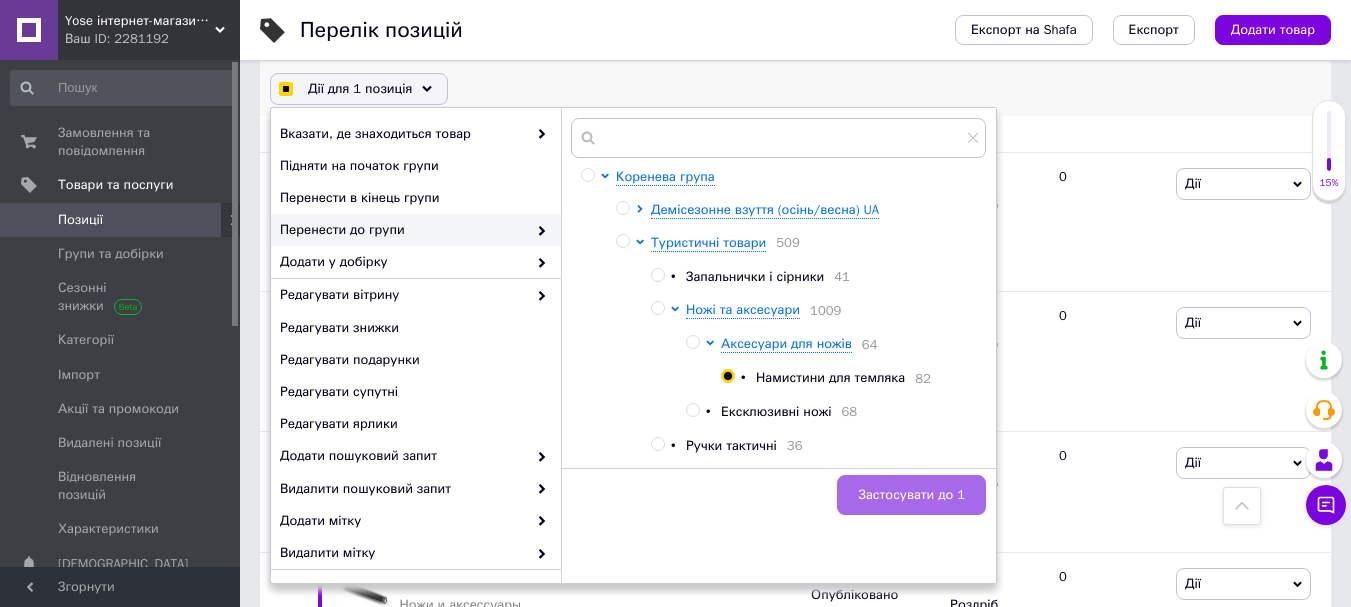 click on "Застосувати до 1" at bounding box center (911, 495) 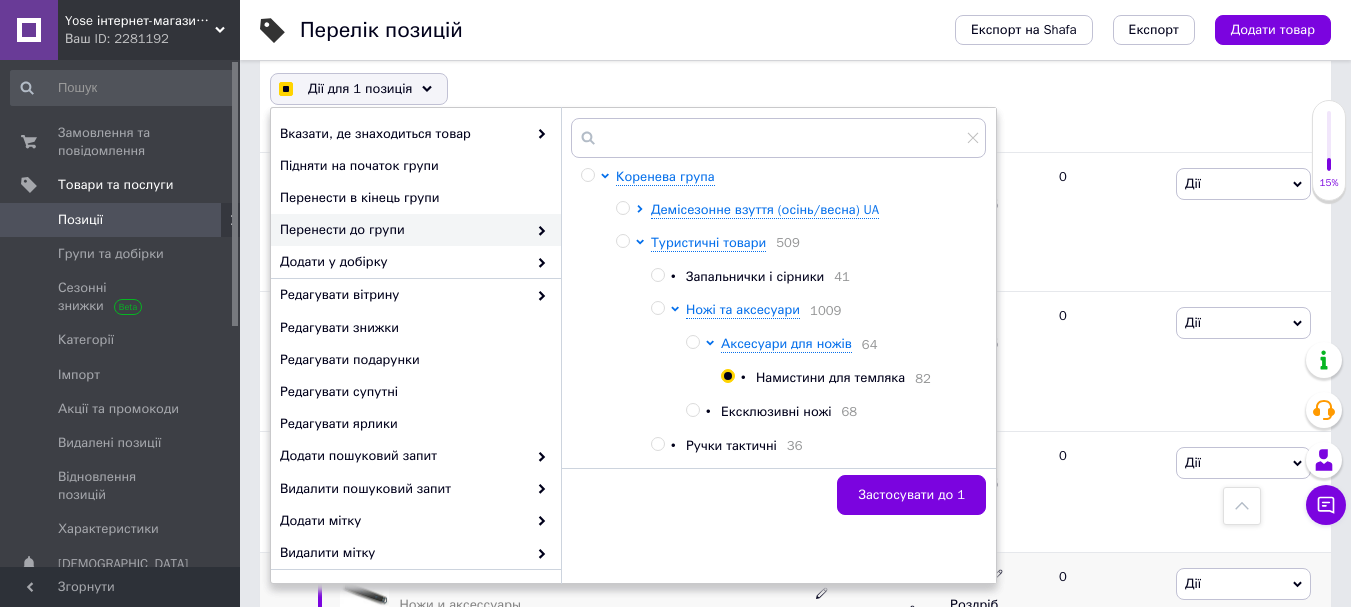 checkbox on "true" 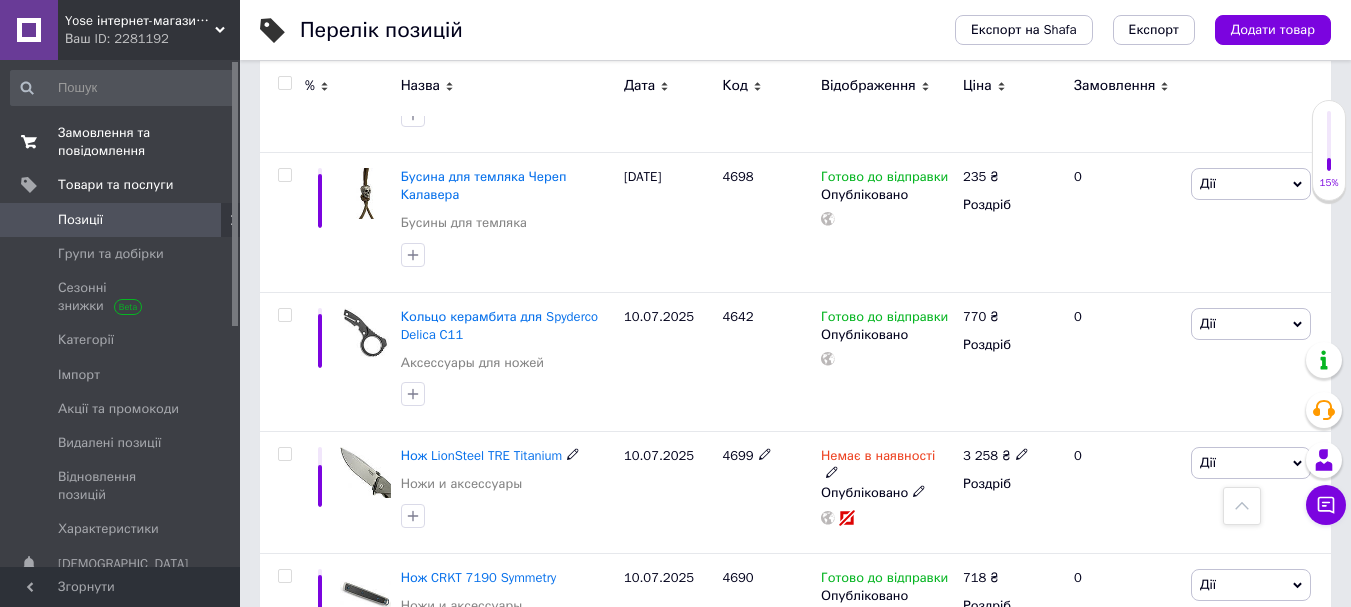 click on "0 0" at bounding box center [212, 142] 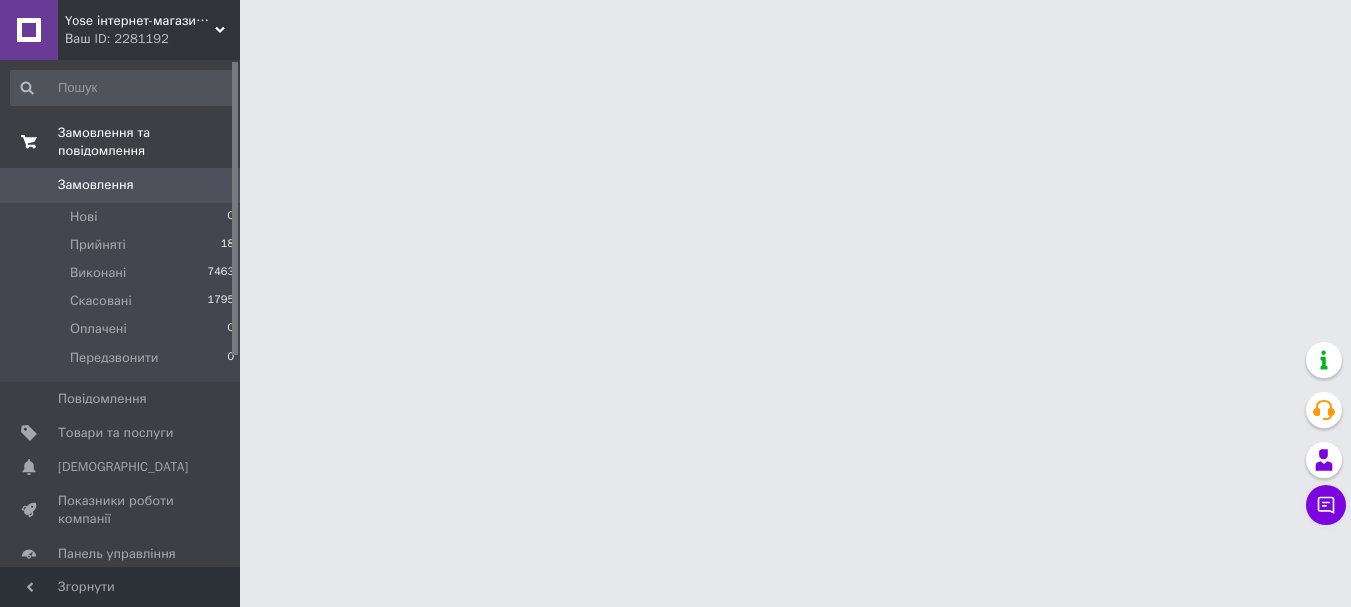 scroll, scrollTop: 0, scrollLeft: 0, axis: both 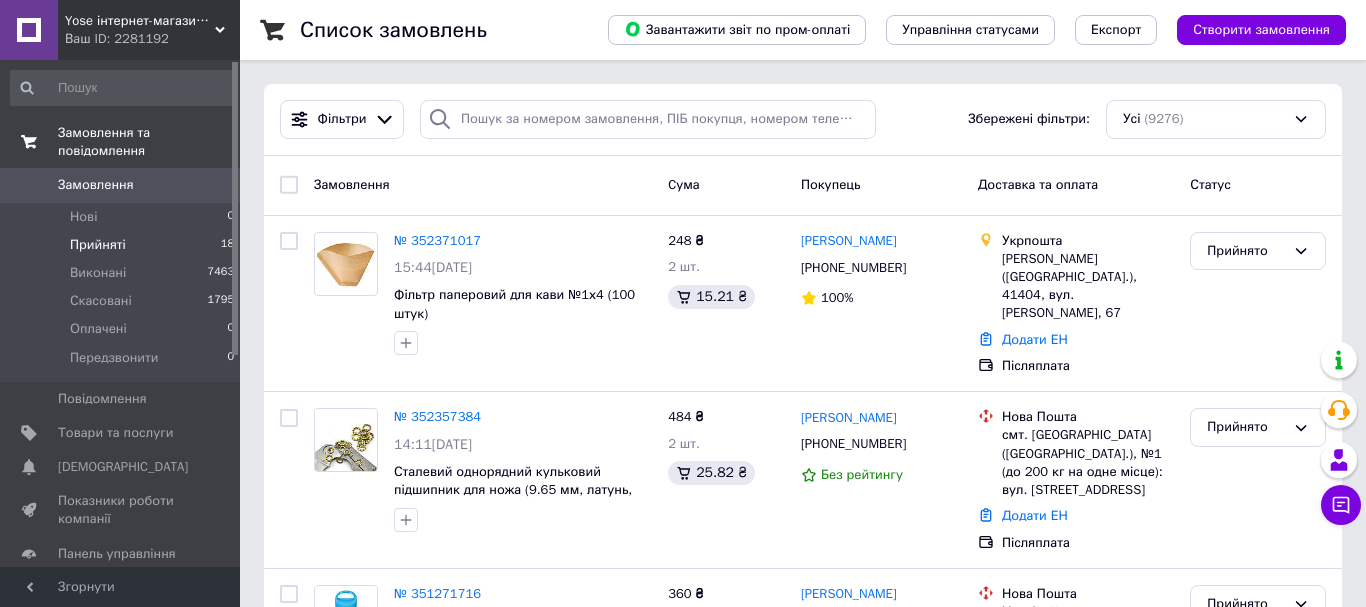 click on "Прийняті" at bounding box center (98, 245) 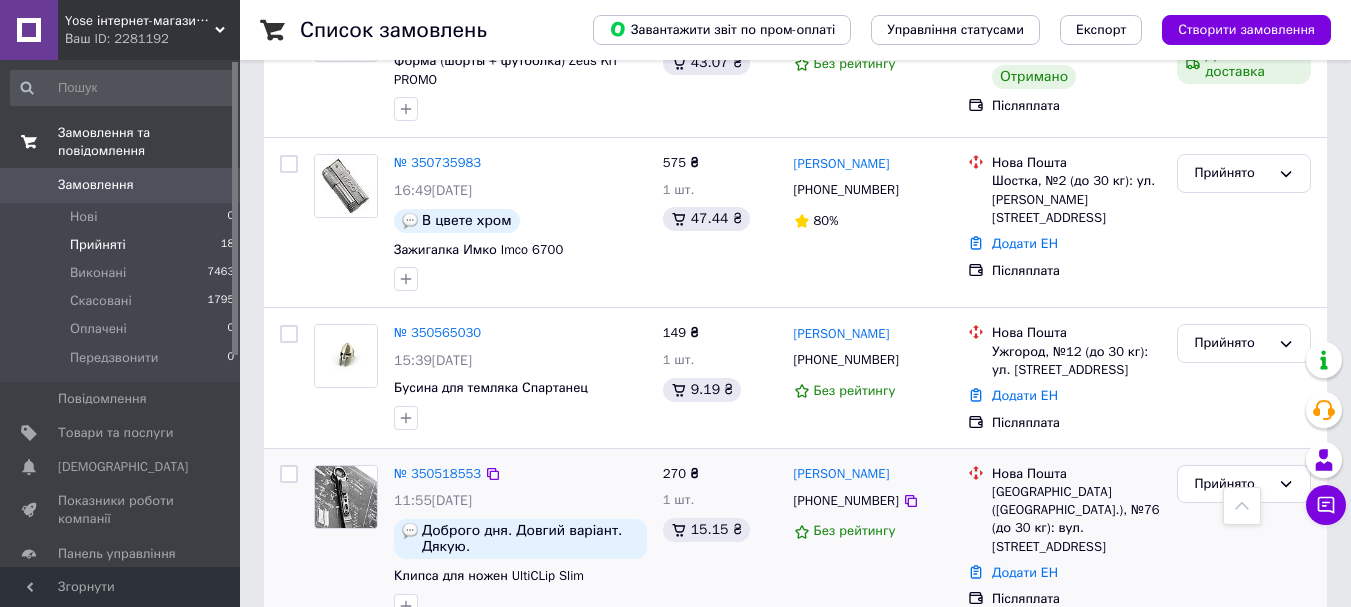 scroll, scrollTop: 2933, scrollLeft: 0, axis: vertical 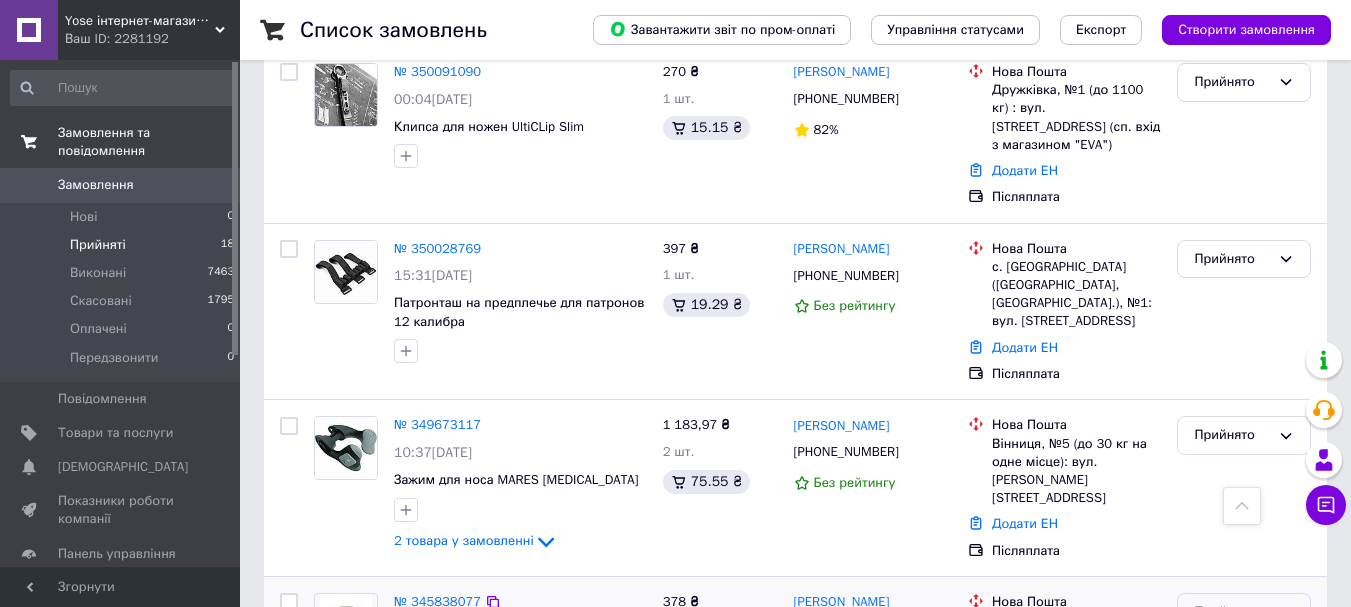 click on "Прийнято" at bounding box center [1232, 612] 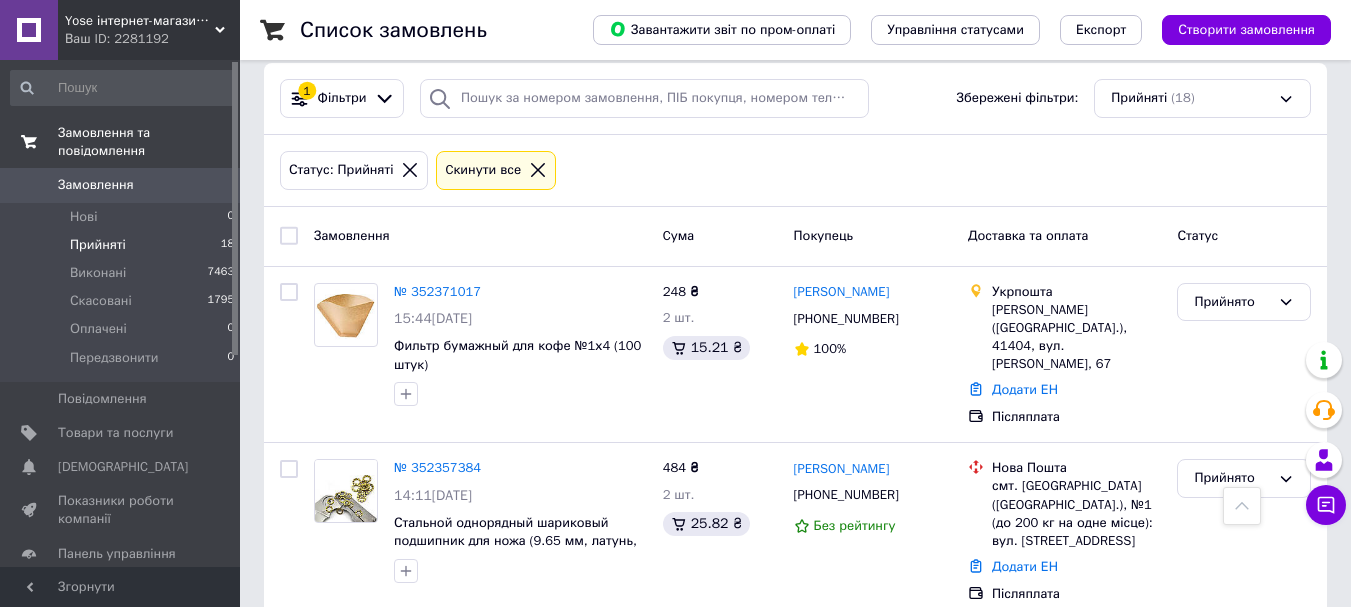 scroll, scrollTop: 131, scrollLeft: 0, axis: vertical 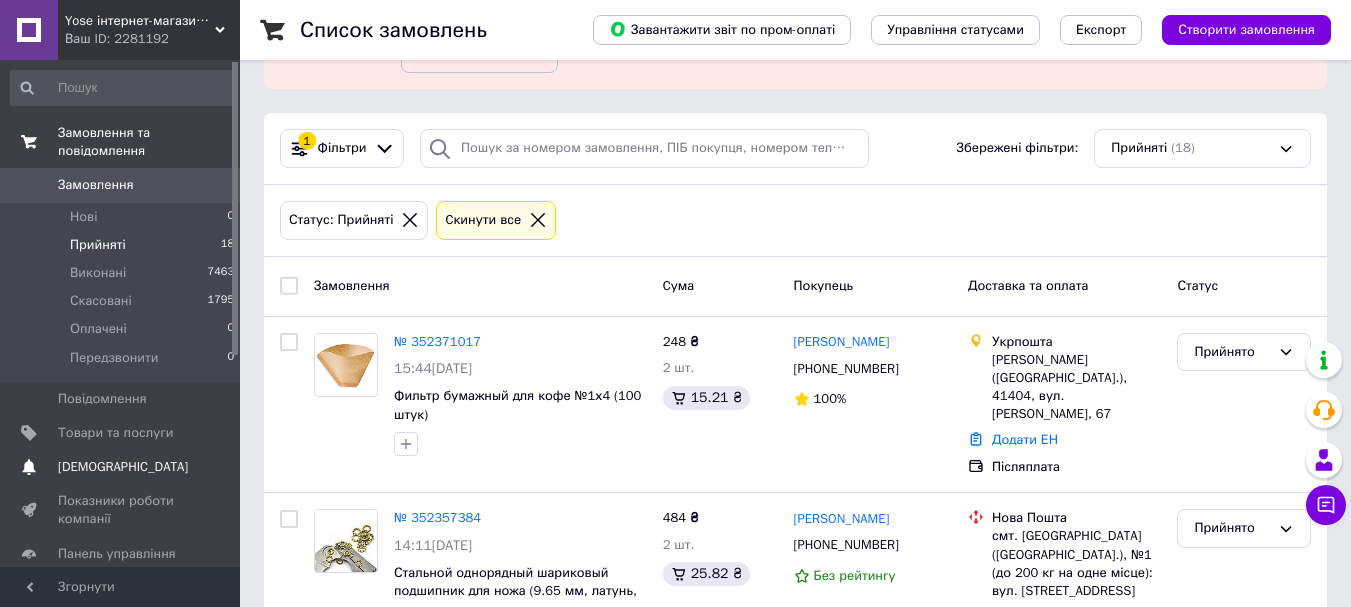 click on "[DEMOGRAPHIC_DATA]" at bounding box center [121, 467] 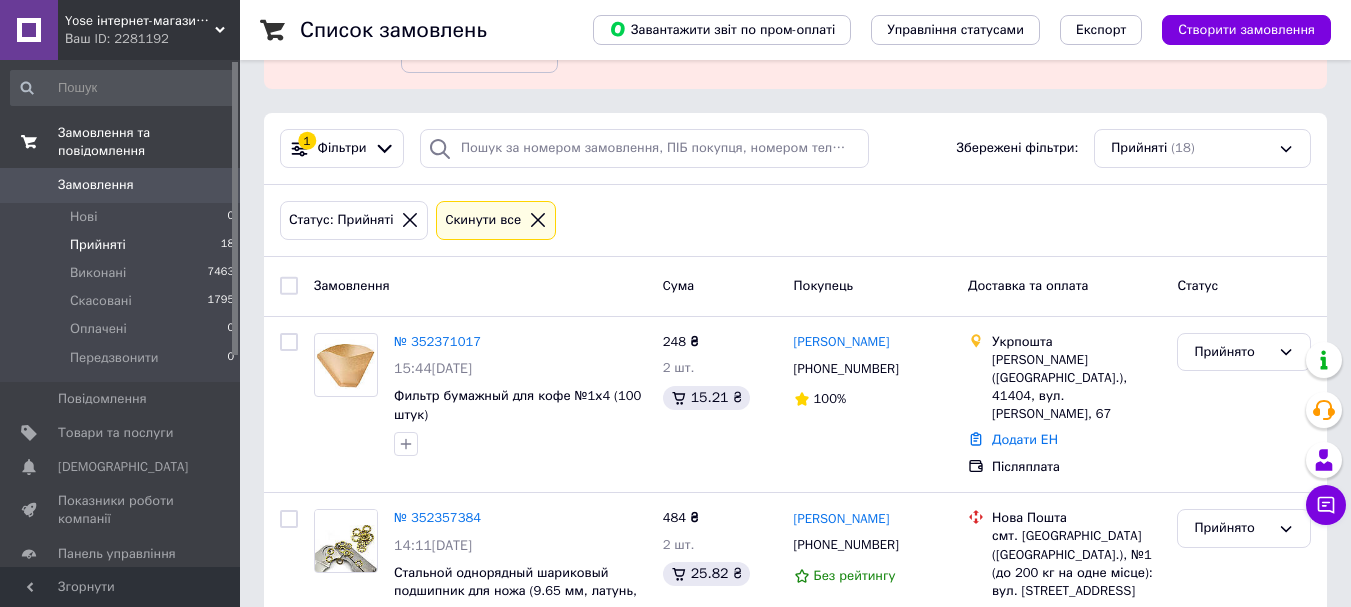 scroll, scrollTop: 0, scrollLeft: 0, axis: both 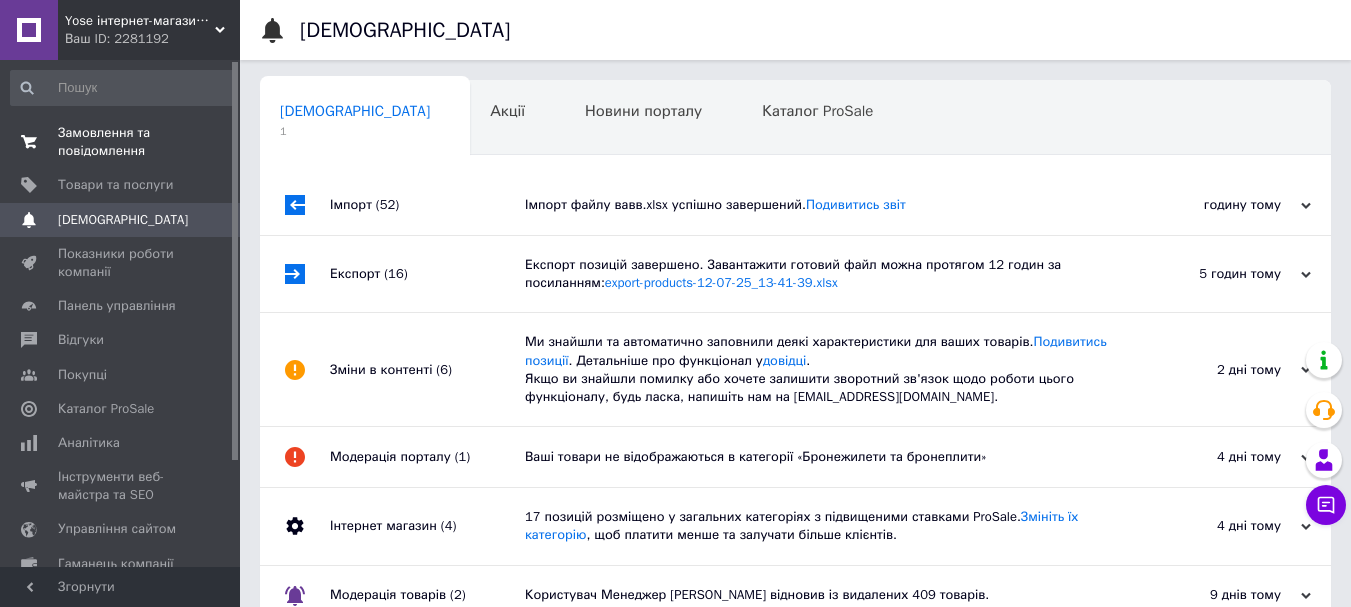 click on "Імпорт файлу вавв.xlsx успішно завершений.  Подивитись звіт" at bounding box center [818, 205] 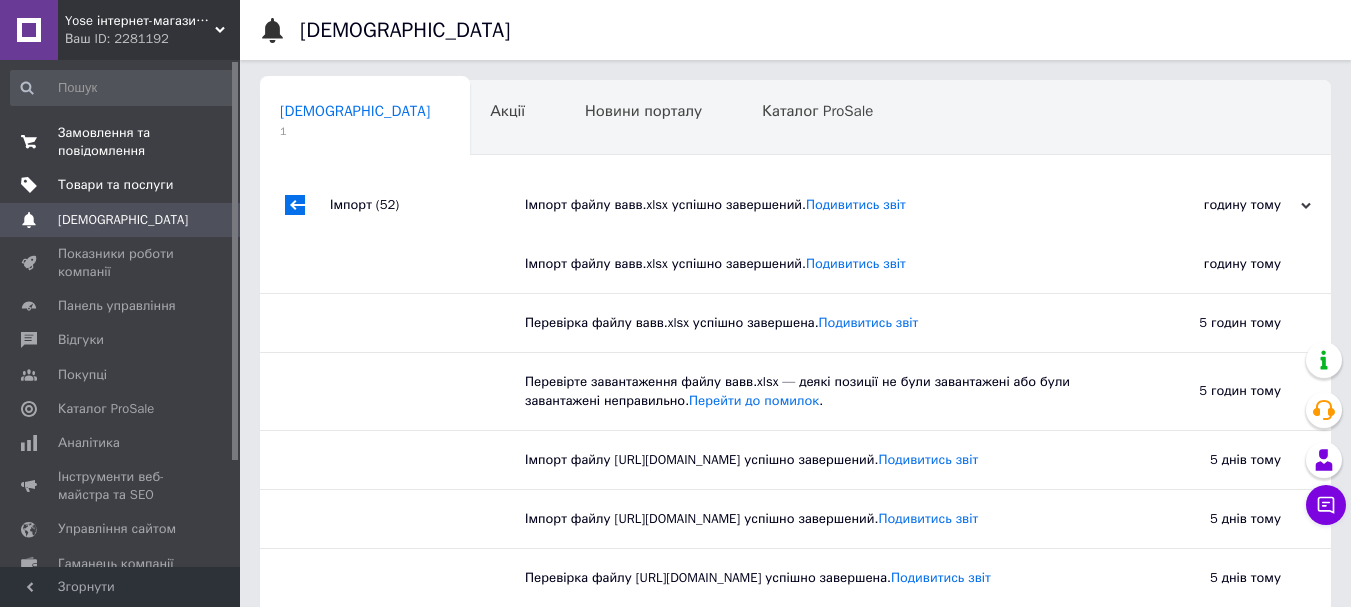 click on "Товари та послуги" at bounding box center (115, 185) 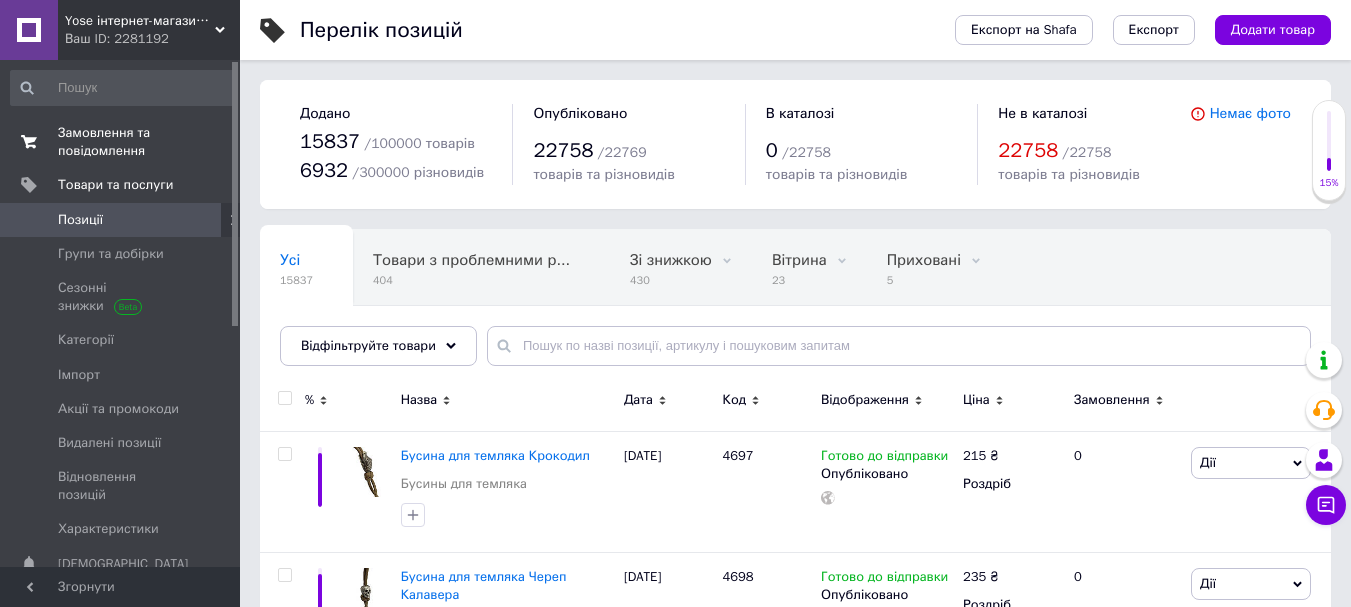 click on "Замовлення та повідомлення" at bounding box center [121, 142] 